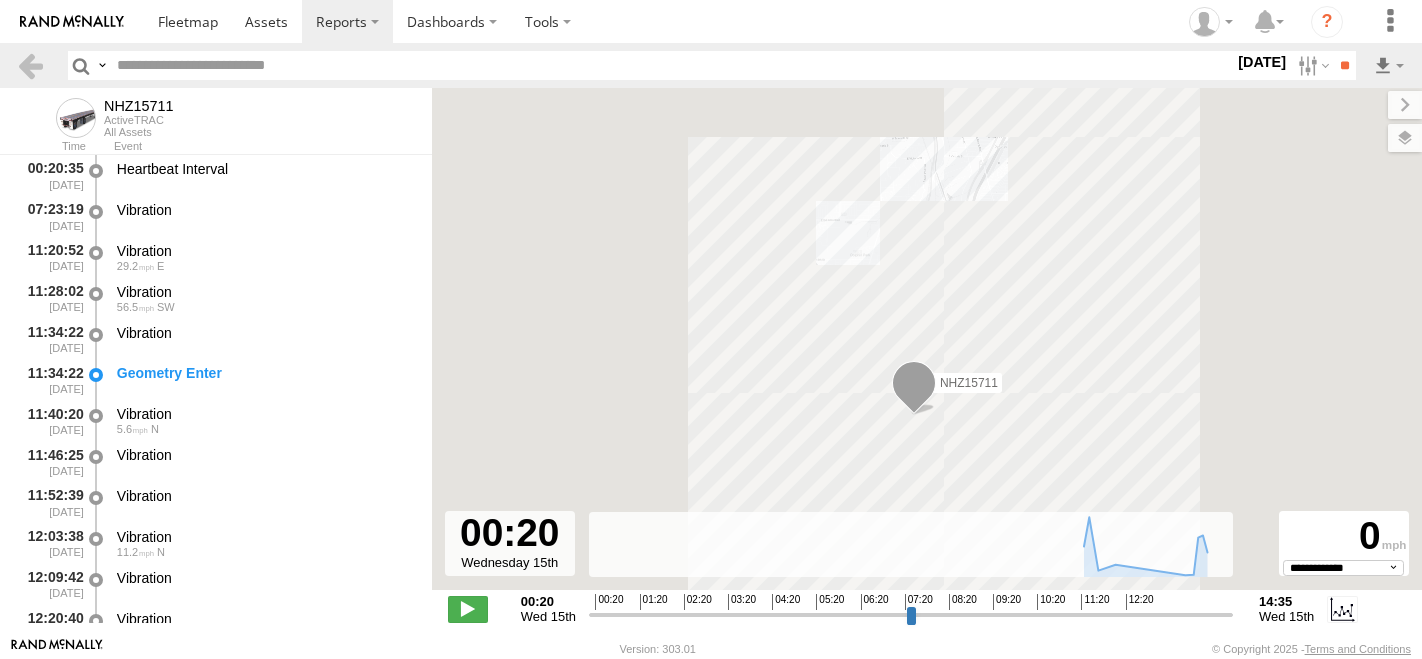 select on "**********" 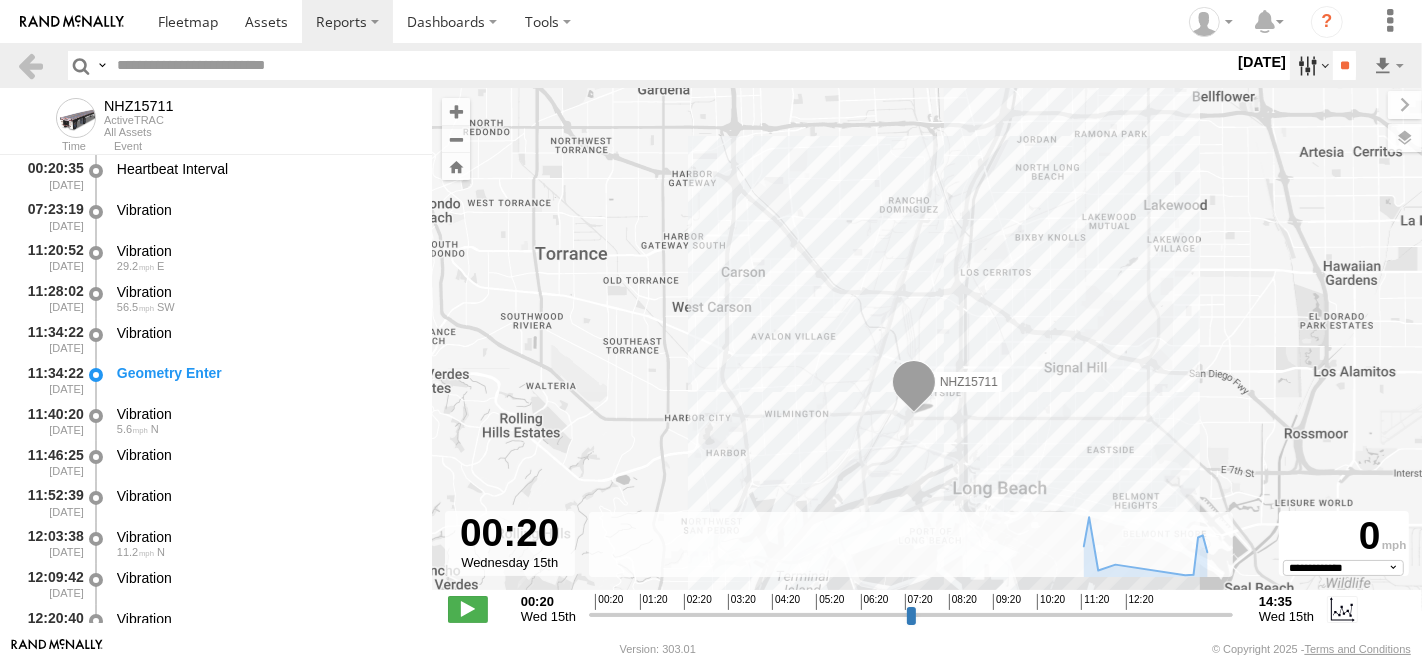 click at bounding box center (1311, 65) 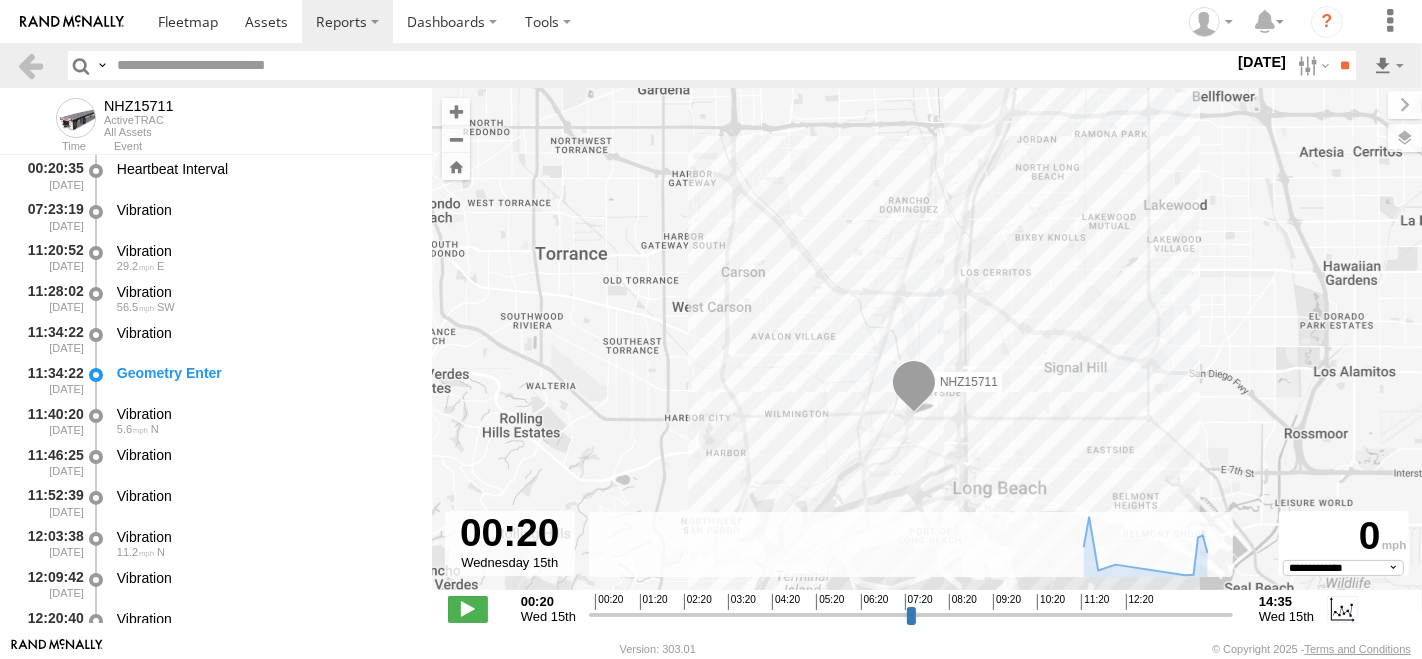 click at bounding box center (0, 0) 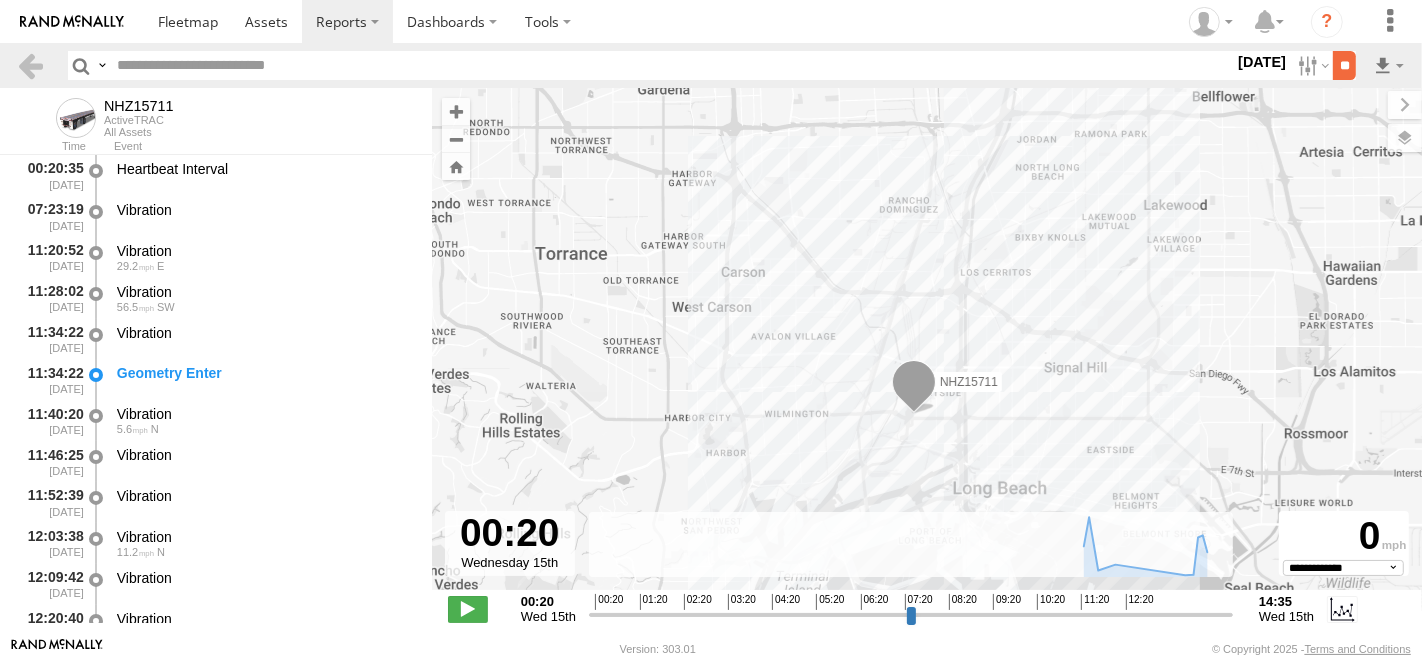 click on "**" at bounding box center [1344, 65] 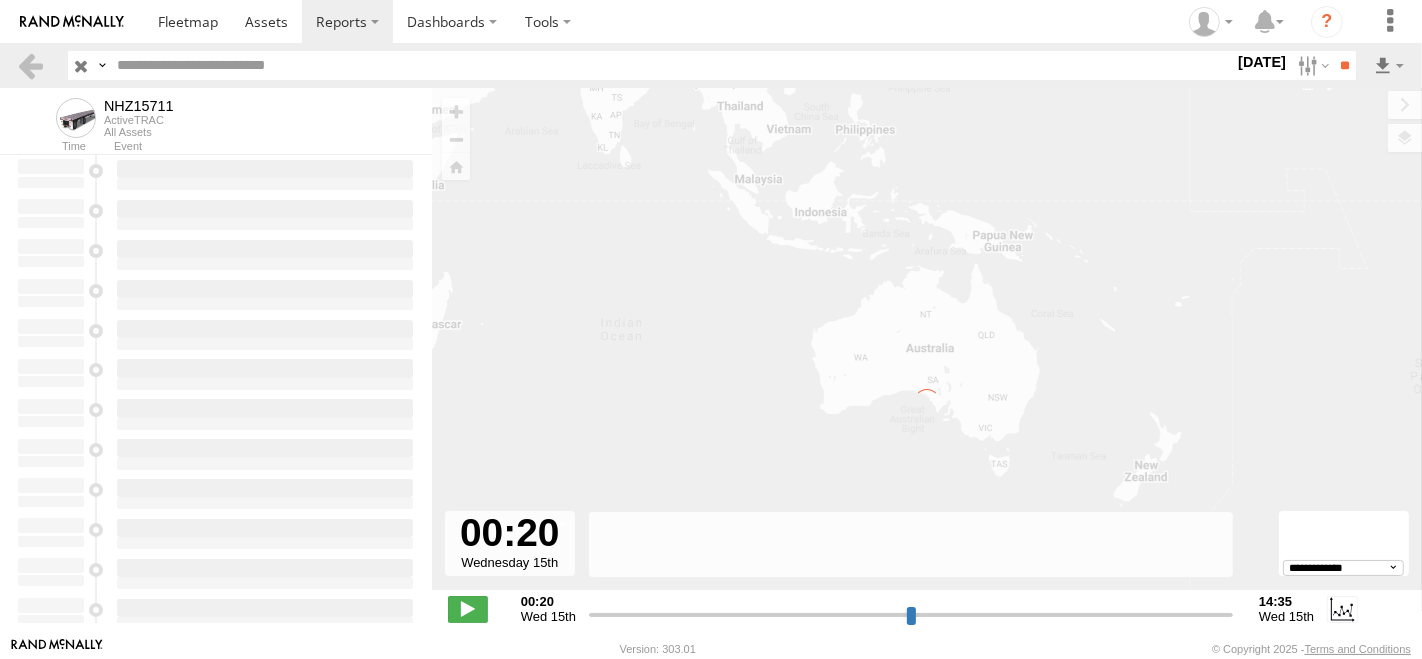 type on "**********" 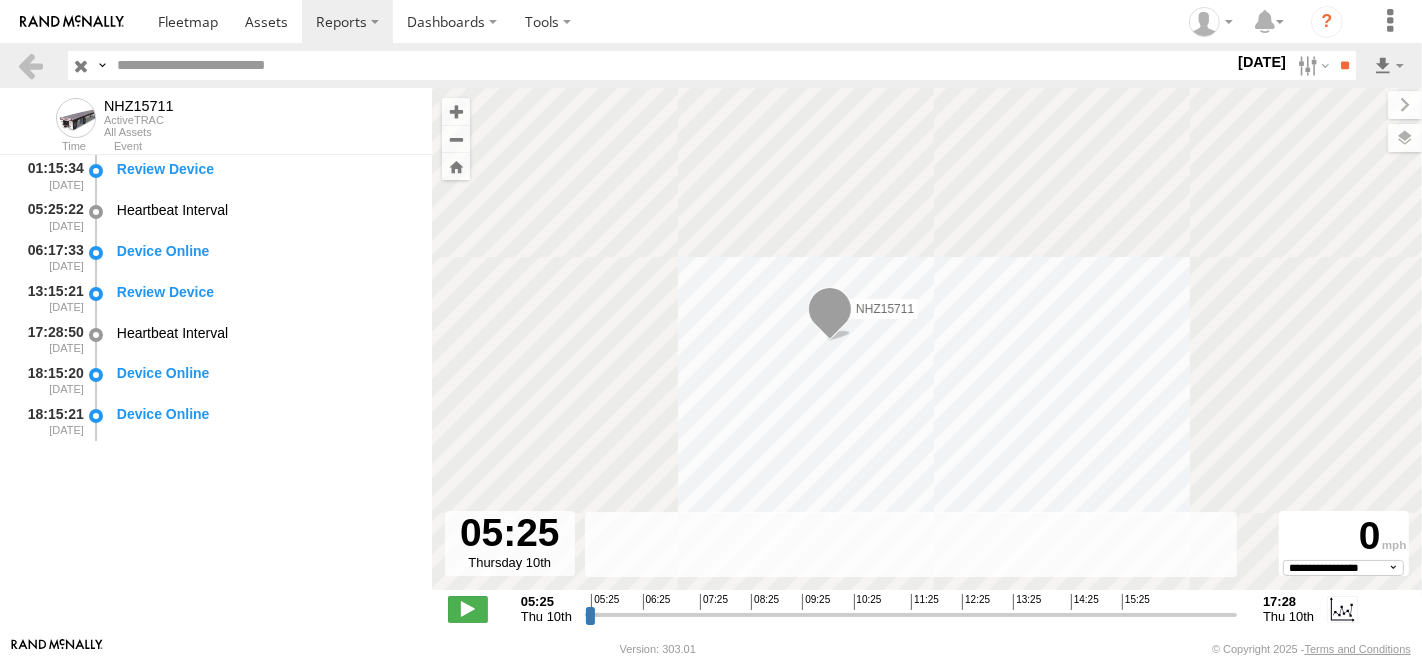 click at bounding box center (671, 65) 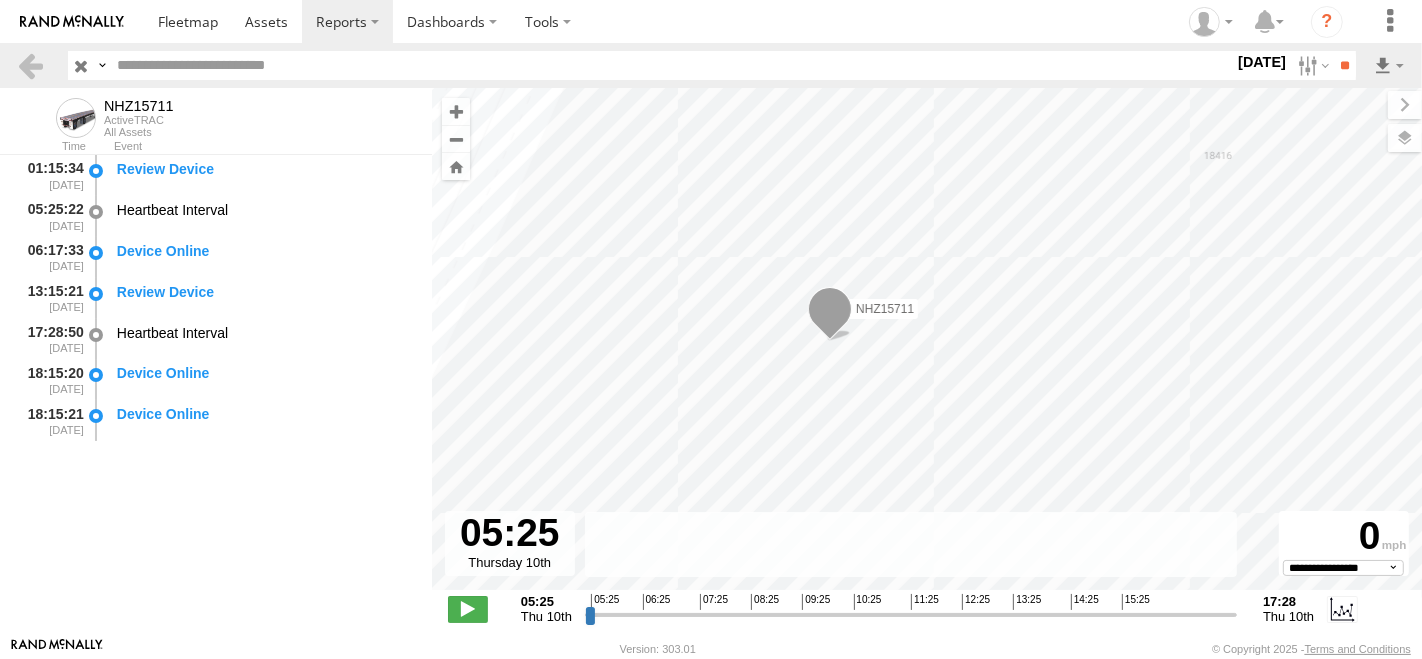 paste on "********" 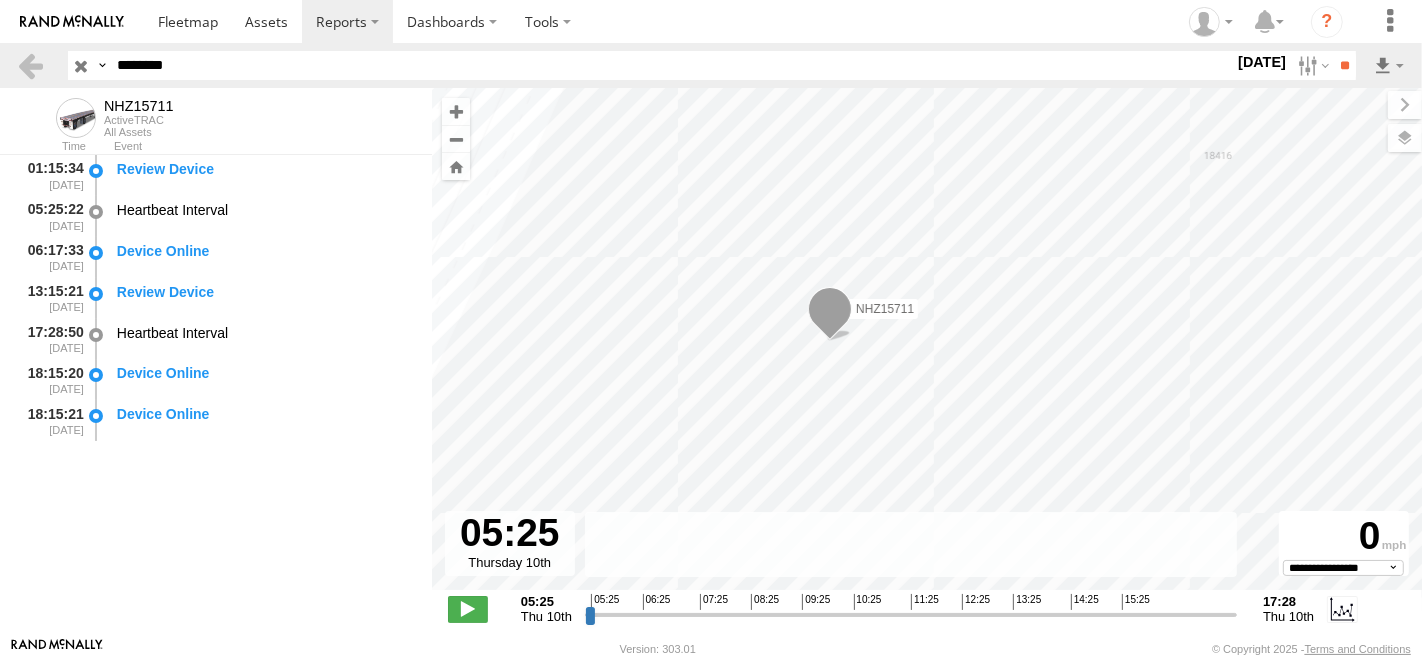 click on "**" at bounding box center (1344, 65) 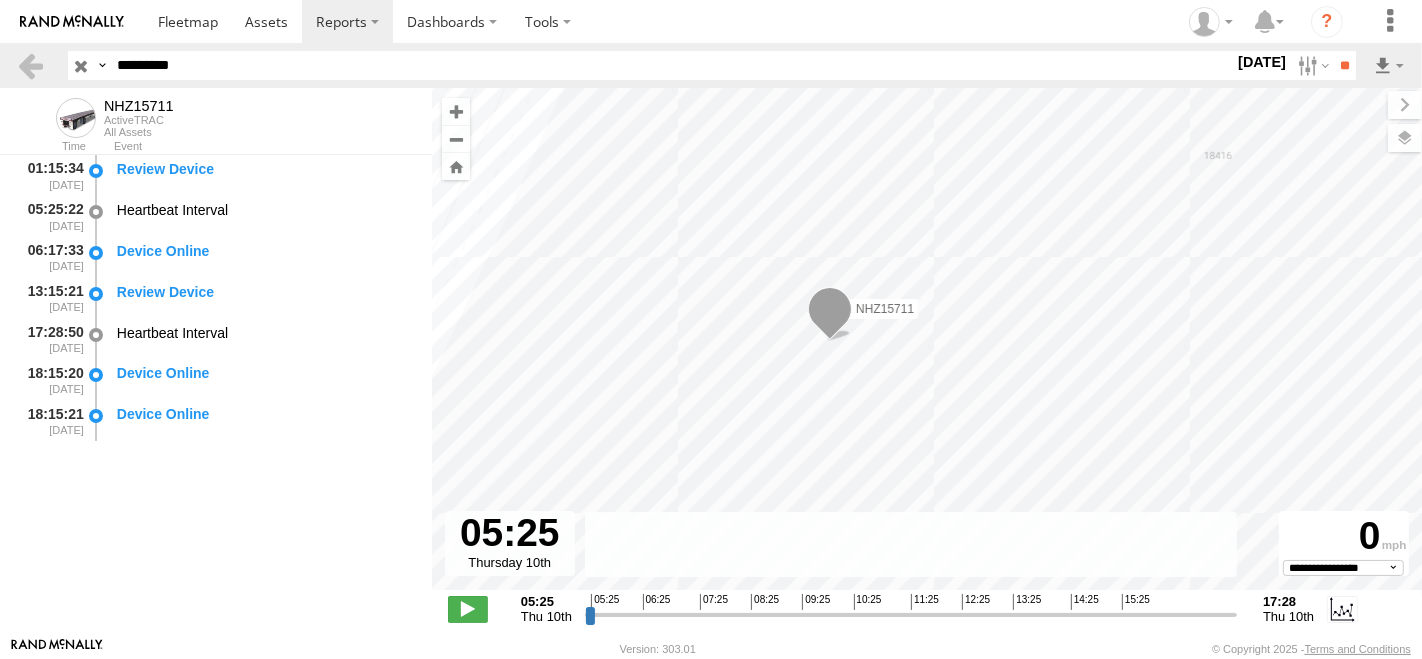 type on "*********" 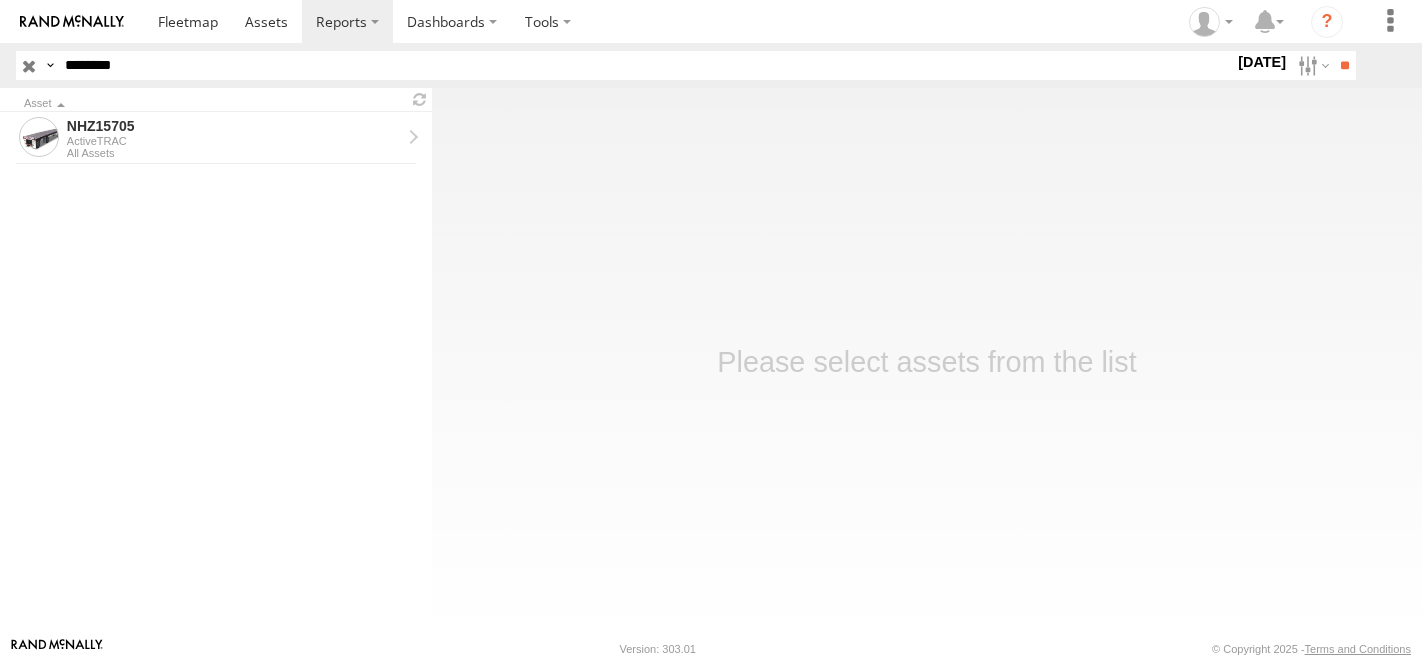 scroll, scrollTop: 0, scrollLeft: 0, axis: both 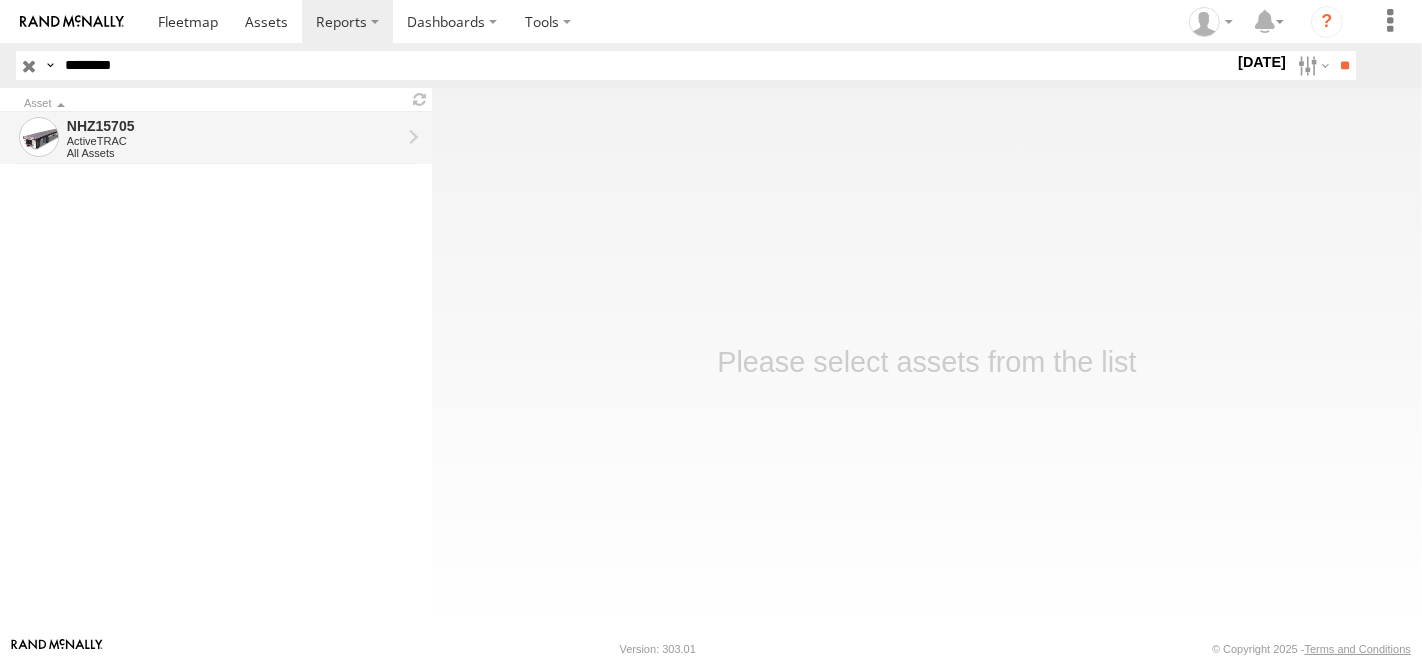 click on "ActiveTRAC" at bounding box center [234, 141] 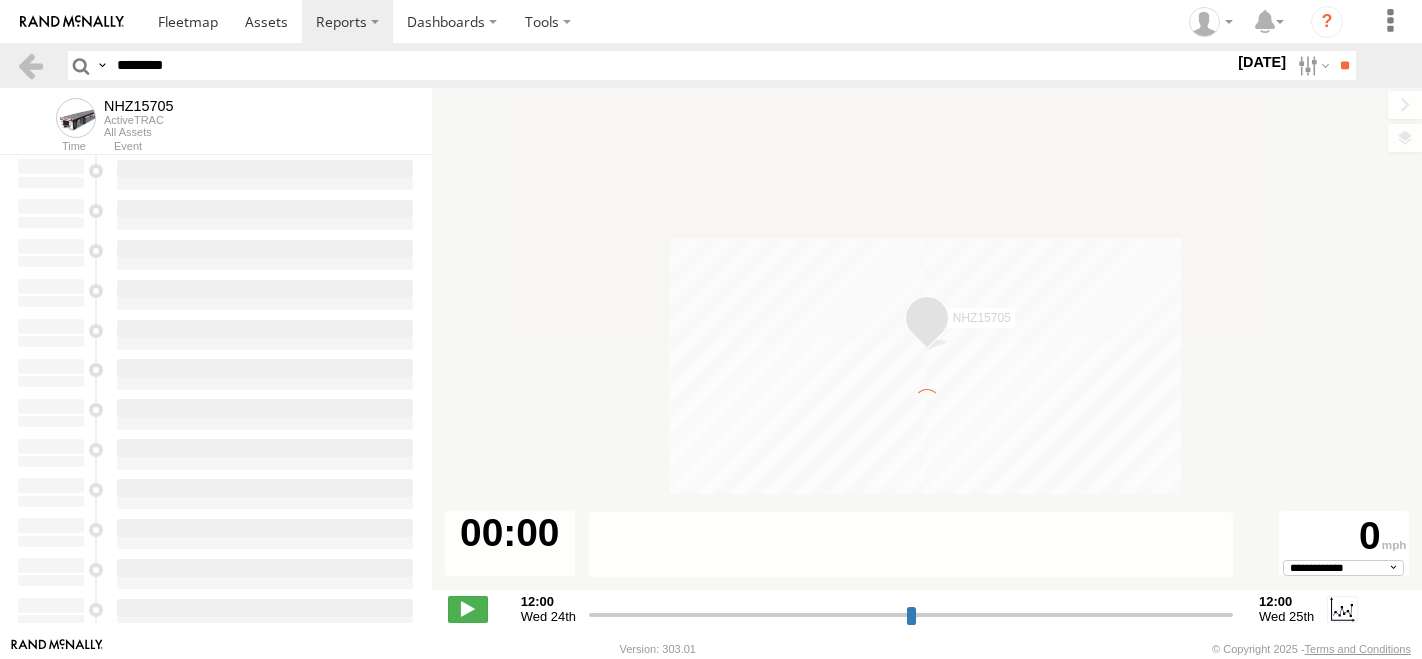 scroll, scrollTop: 0, scrollLeft: 0, axis: both 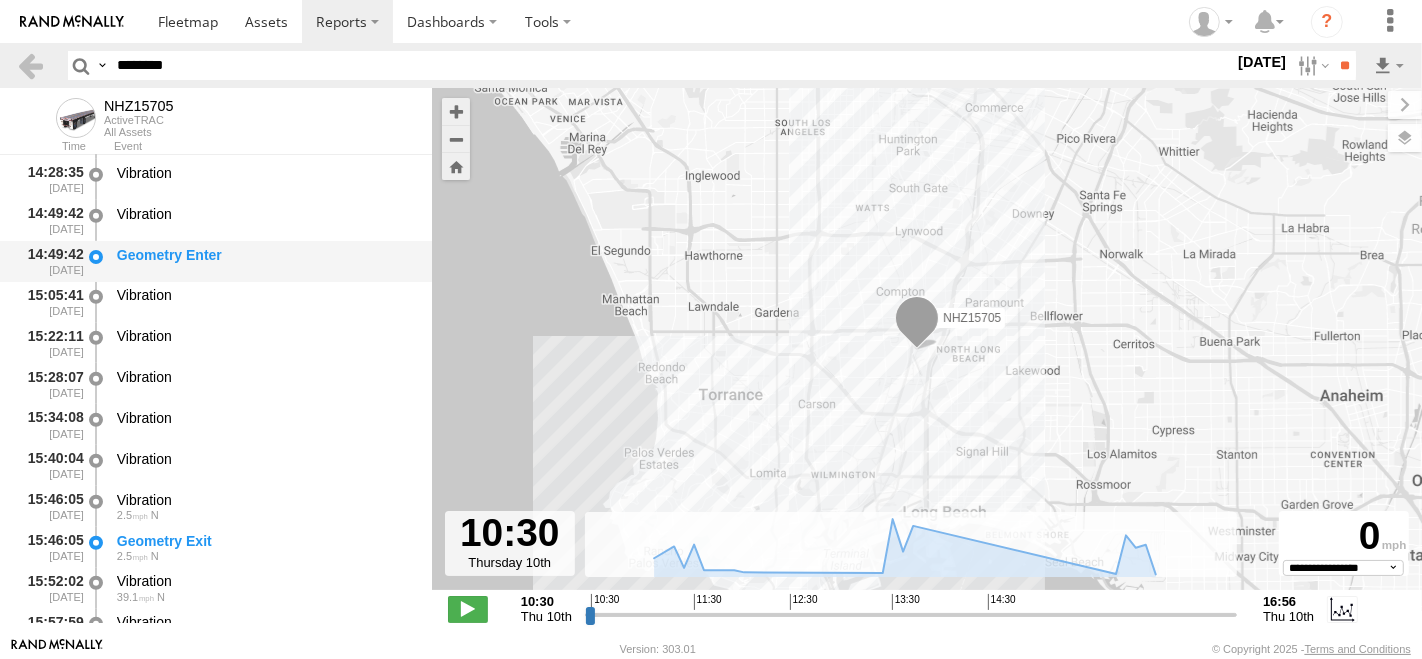 click on "Geometry Enter" at bounding box center (265, 261) 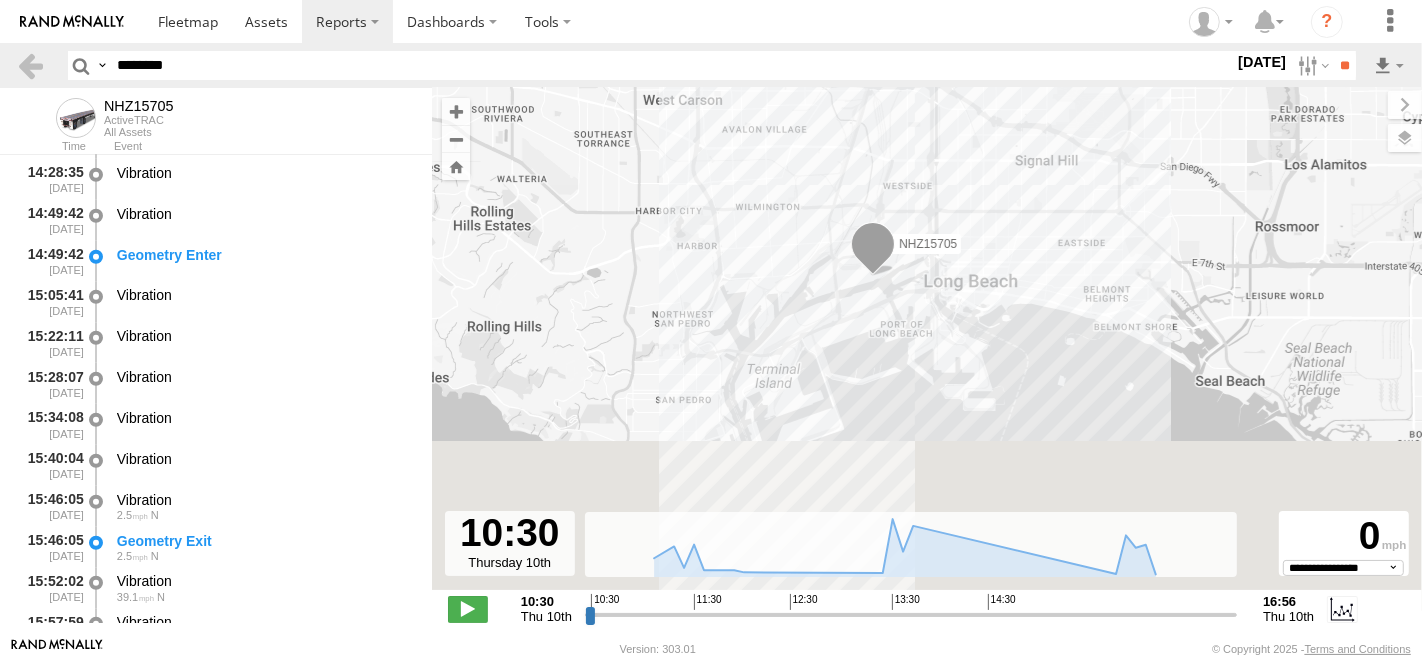 drag, startPoint x: 858, startPoint y: 428, endPoint x: 781, endPoint y: 173, distance: 266.37192 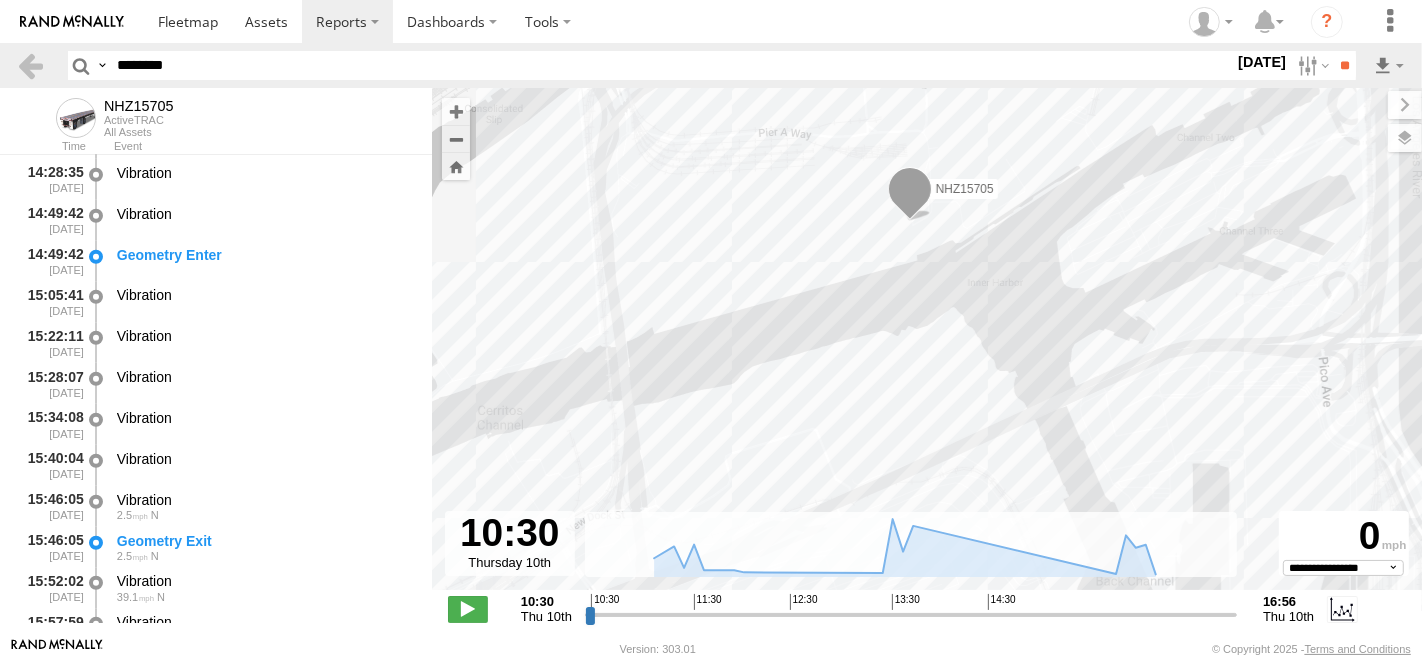 click on "NHZ15705" at bounding box center [927, 349] 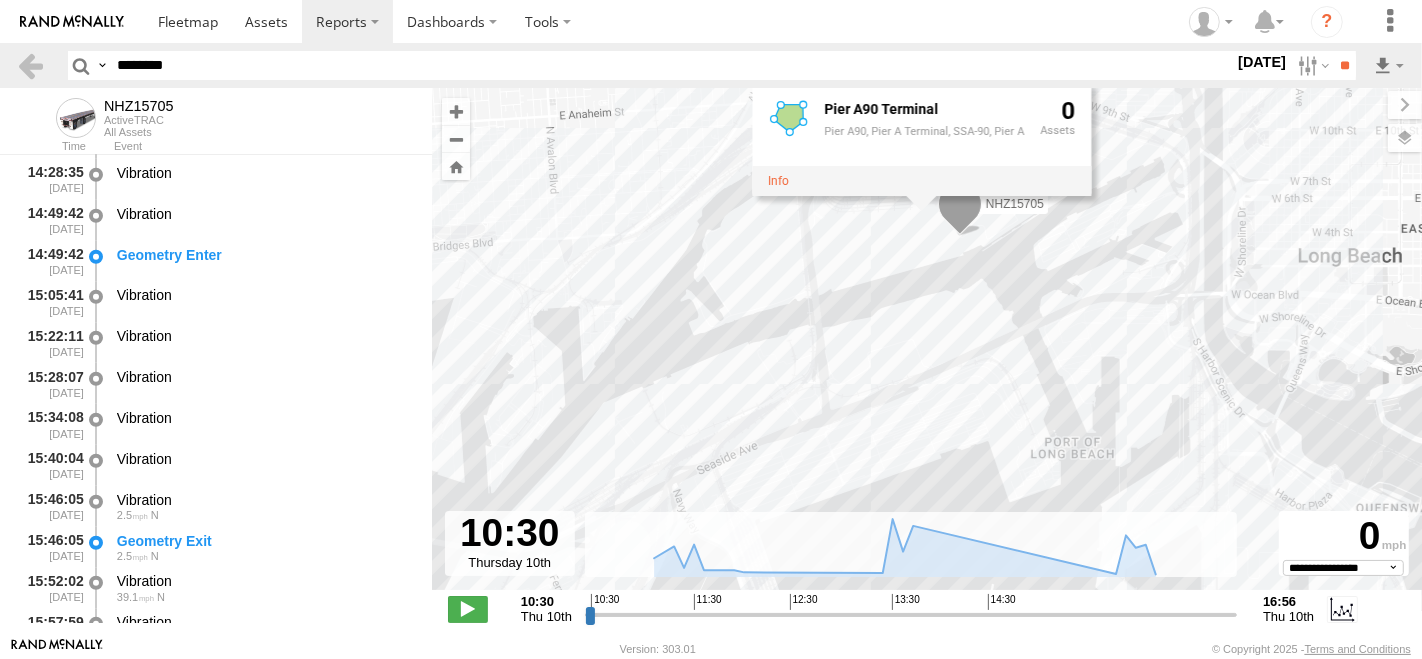 click on "NHZ15705 Pier A90 Terminal Pier A90, Pier A Terminal, SSA-90, Pier A 0" at bounding box center (927, 349) 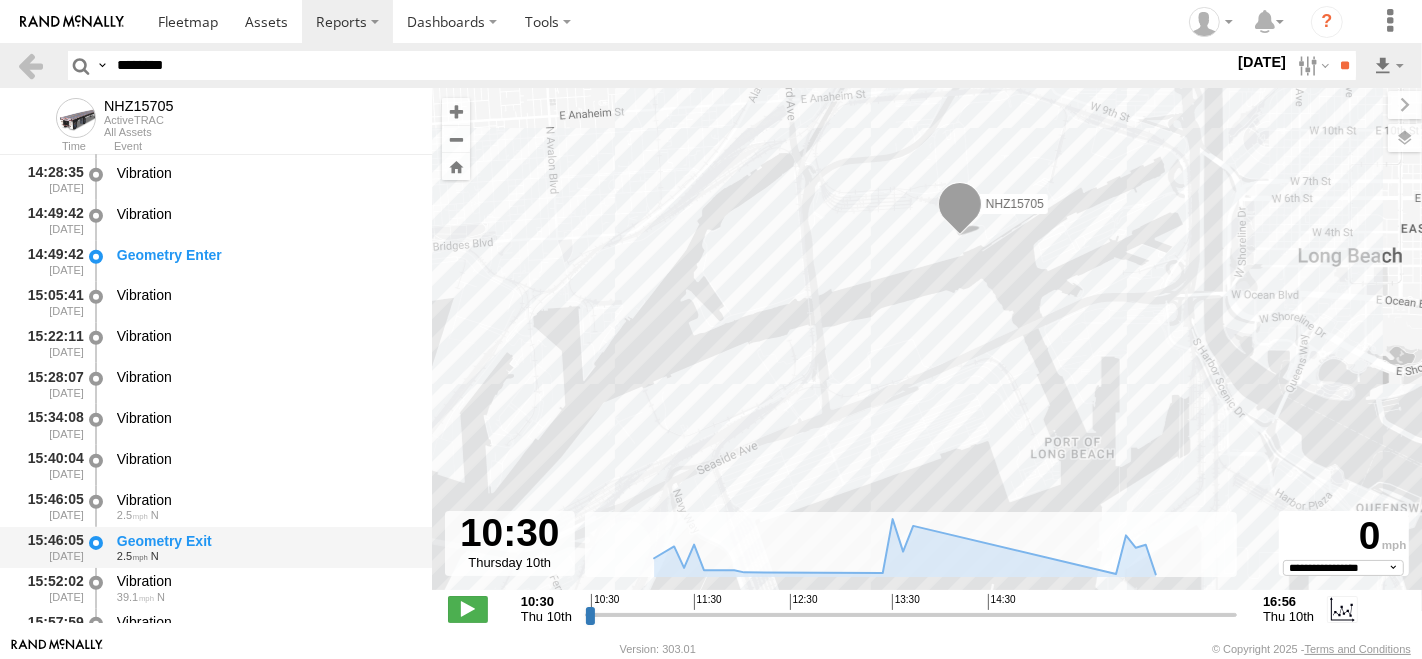 click on "Geometry Exit" at bounding box center [265, 541] 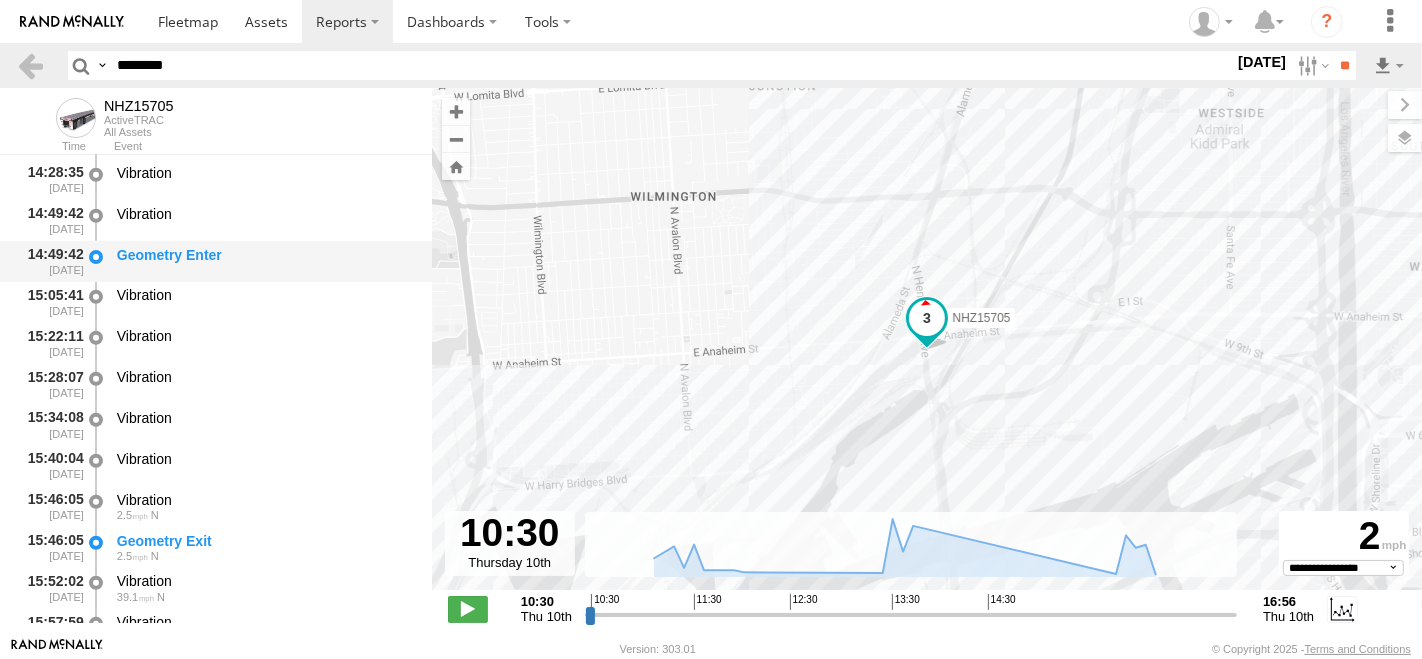 click on "Geometry Enter" at bounding box center (265, 255) 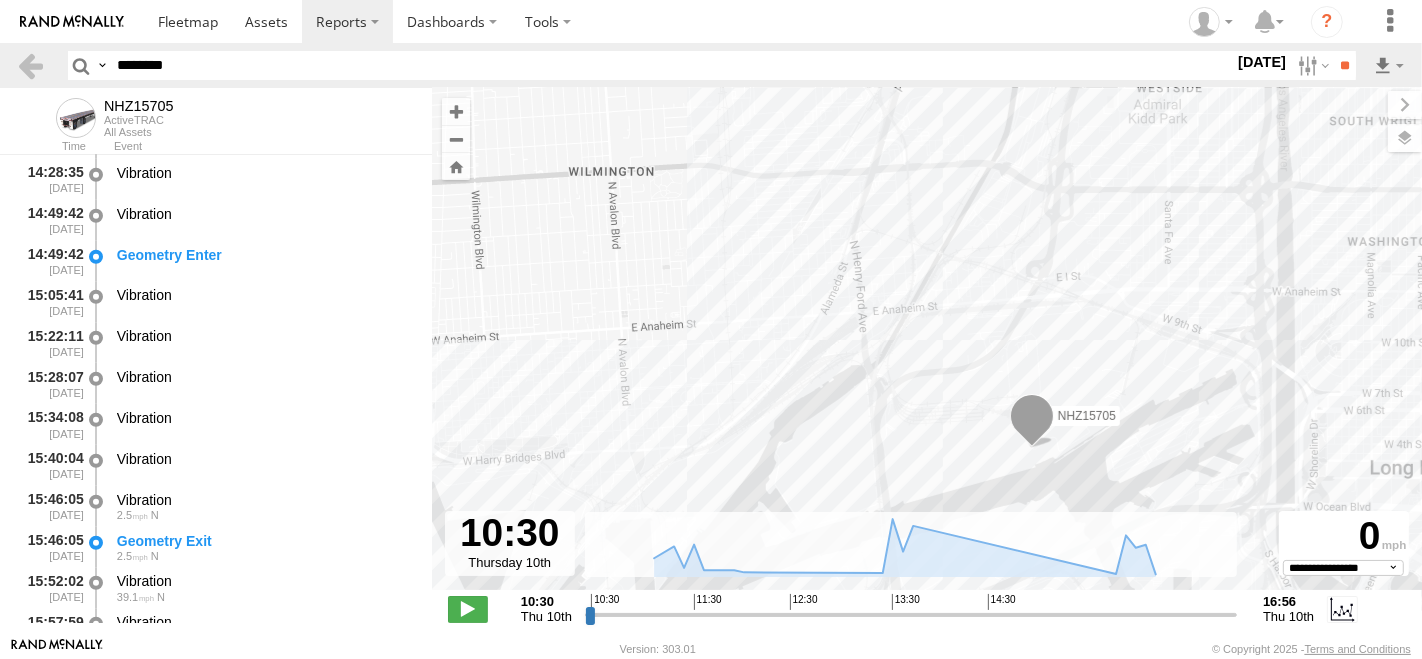 drag, startPoint x: 768, startPoint y: 348, endPoint x: 728, endPoint y: 335, distance: 42.059483 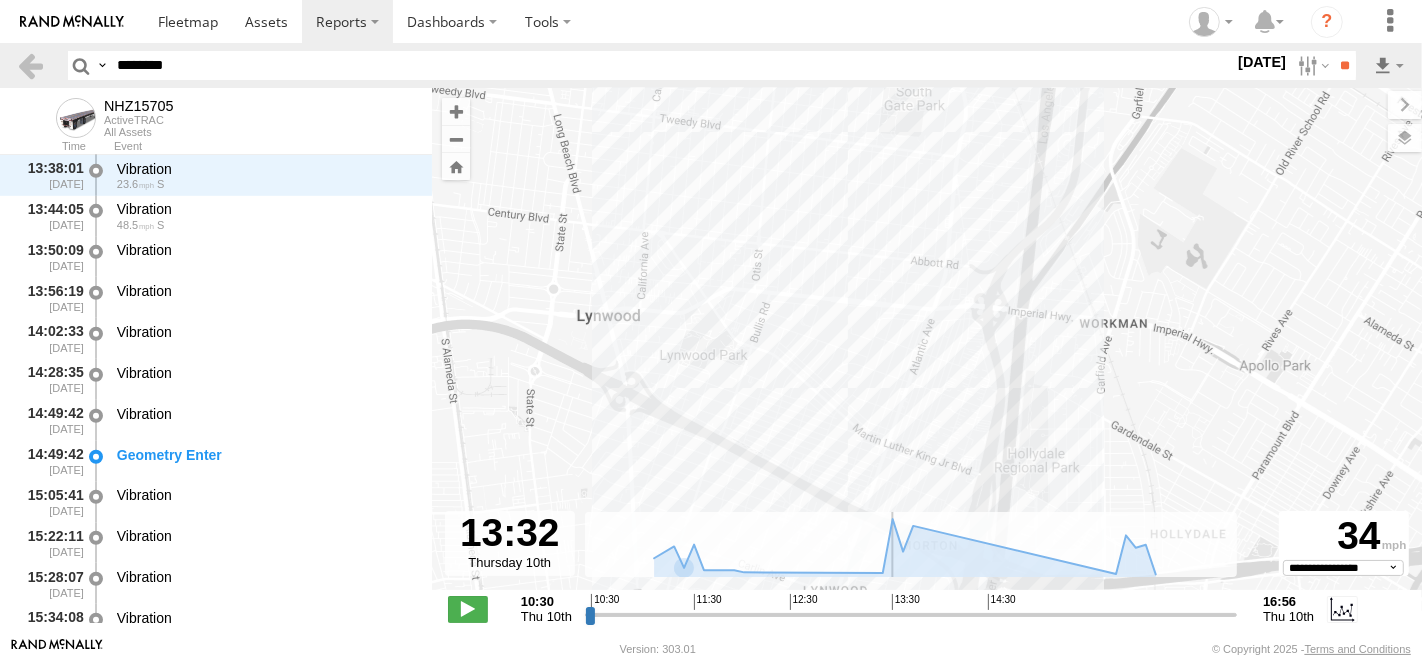 scroll, scrollTop: 981, scrollLeft: 0, axis: vertical 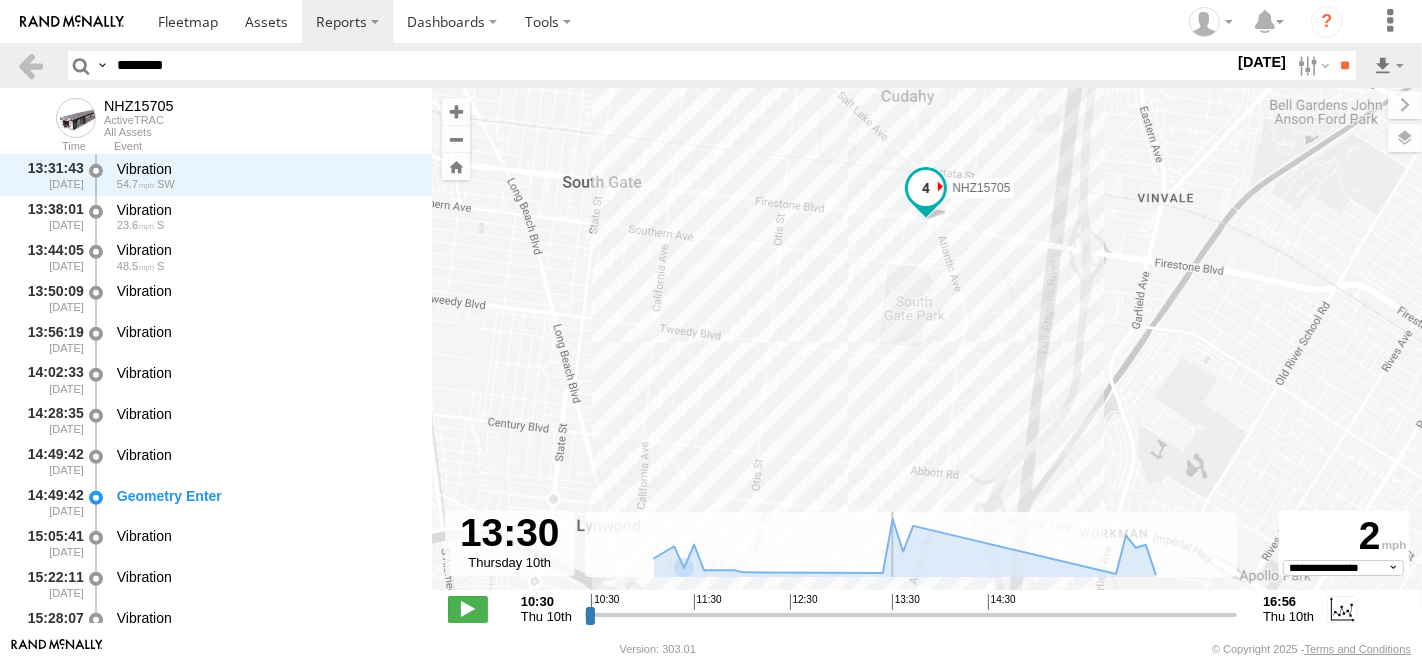 drag, startPoint x: 591, startPoint y: 614, endPoint x: 889, endPoint y: 612, distance: 298.0067 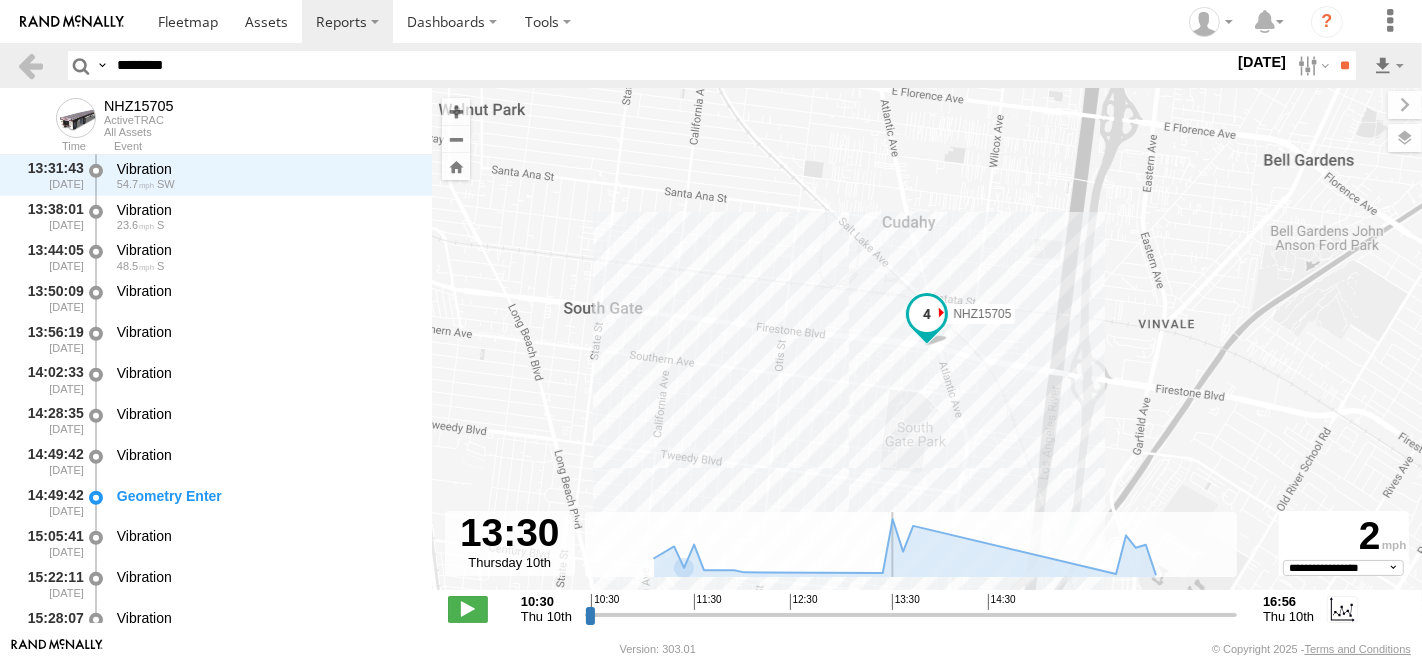 scroll, scrollTop: 981, scrollLeft: 0, axis: vertical 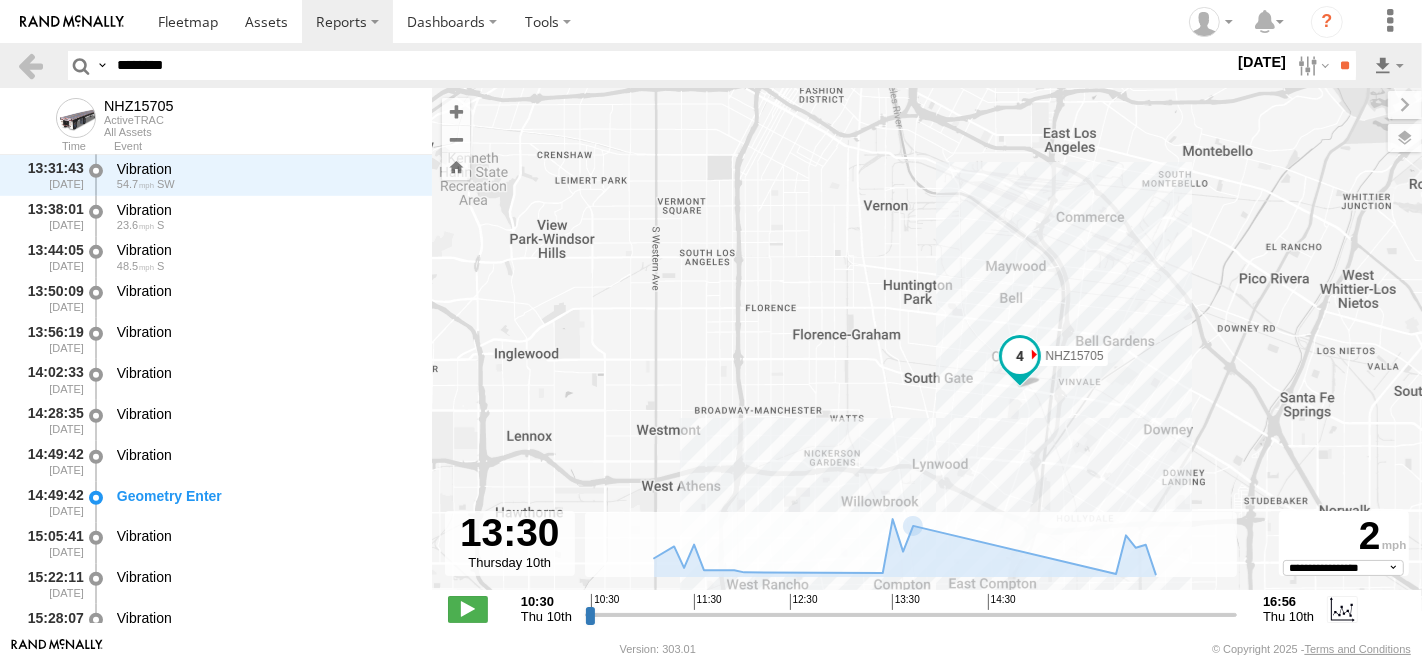 drag, startPoint x: 1122, startPoint y: 438, endPoint x: 983, endPoint y: 195, distance: 279.9464 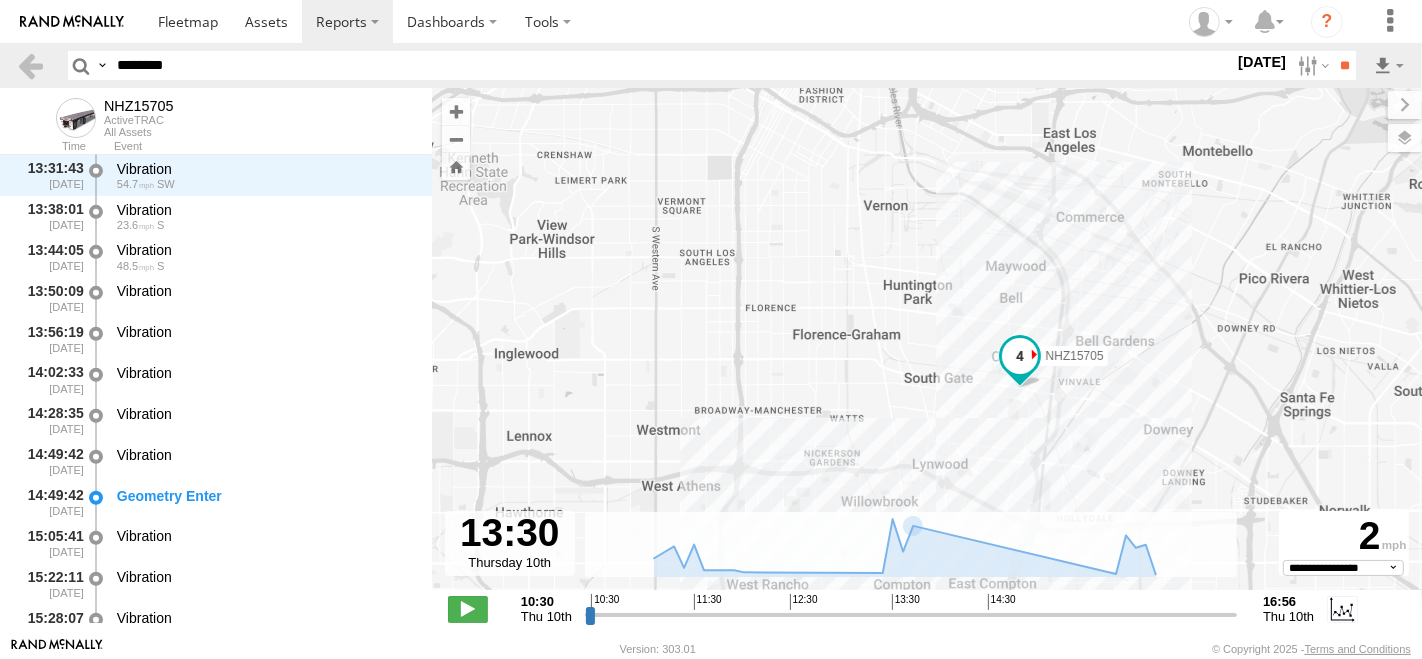 drag, startPoint x: 1145, startPoint y: 329, endPoint x: 1094, endPoint y: 200, distance: 138.71553 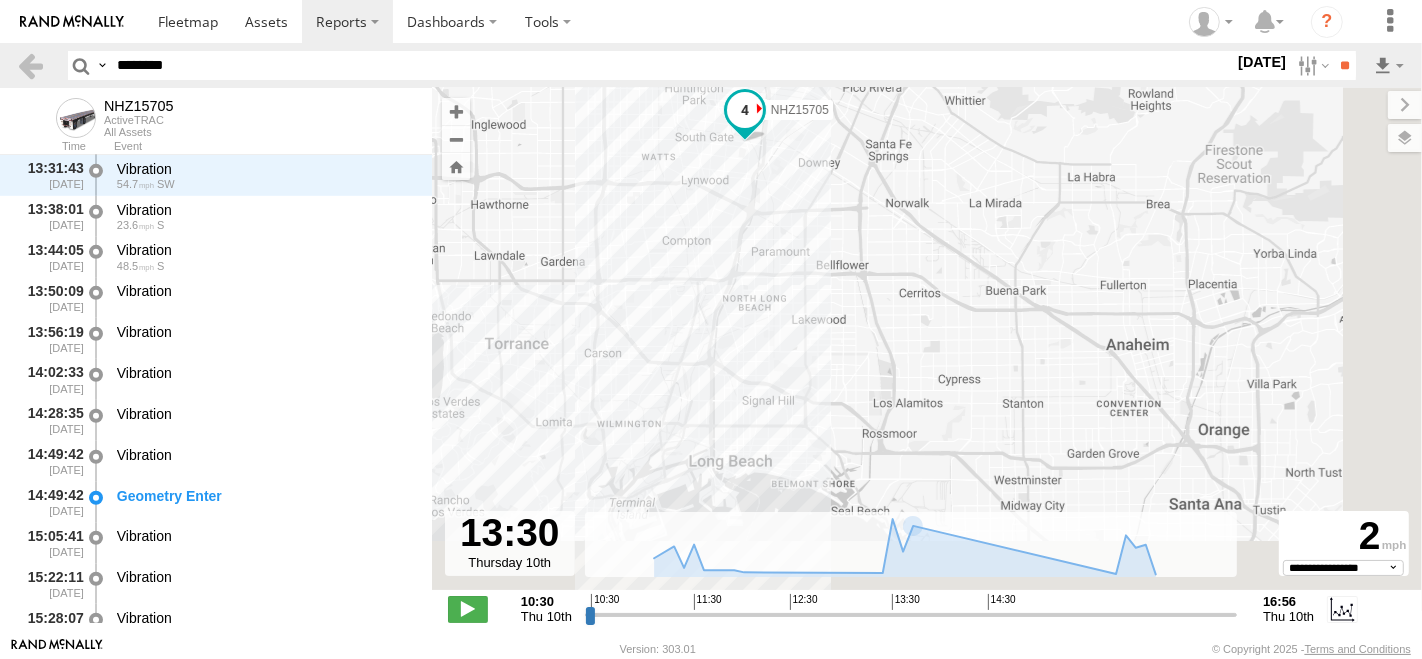 drag, startPoint x: 1144, startPoint y: 427, endPoint x: 885, endPoint y: 210, distance: 337.8905 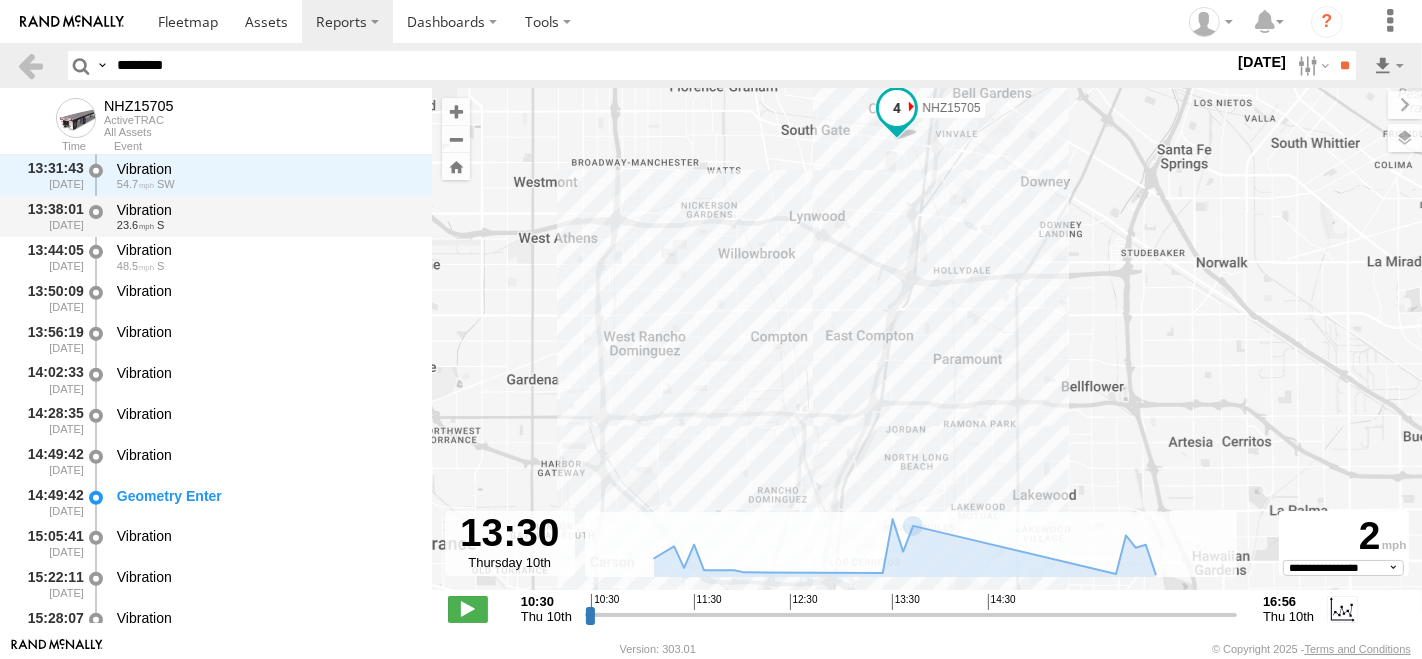 scroll, scrollTop: 1203, scrollLeft: 0, axis: vertical 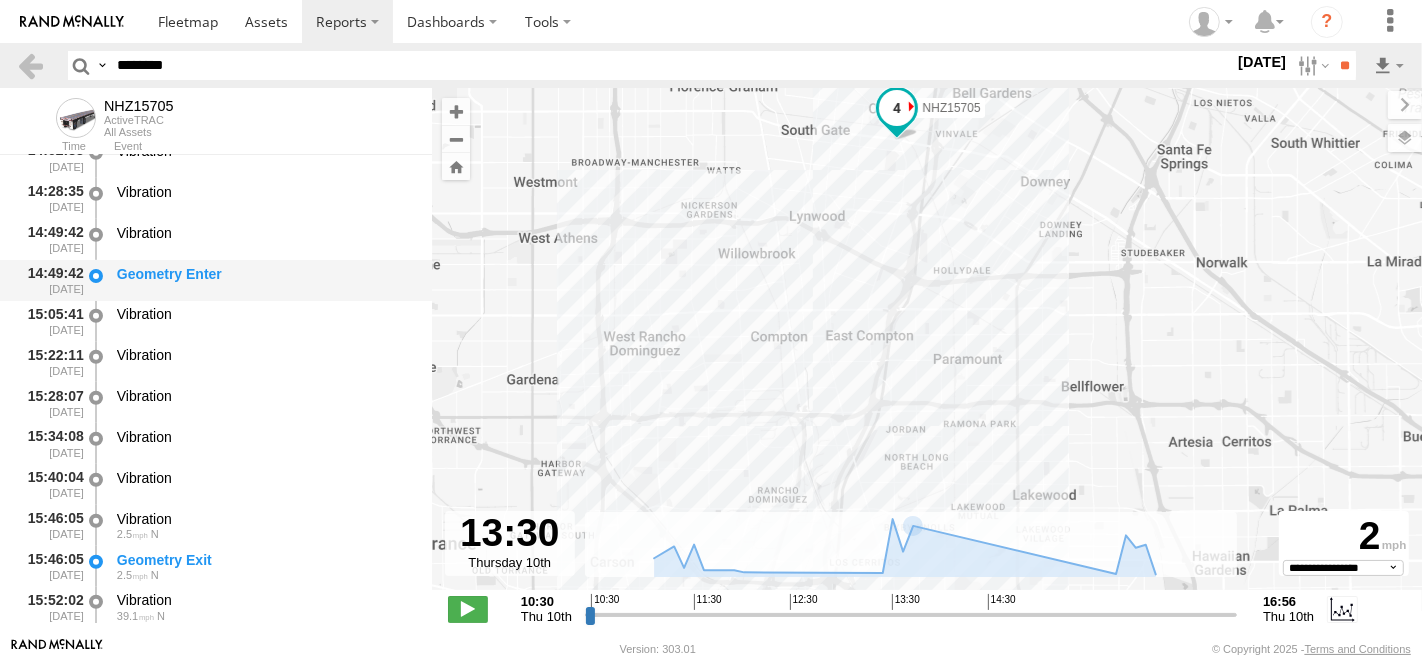 click on "Geometry Enter" at bounding box center (265, 274) 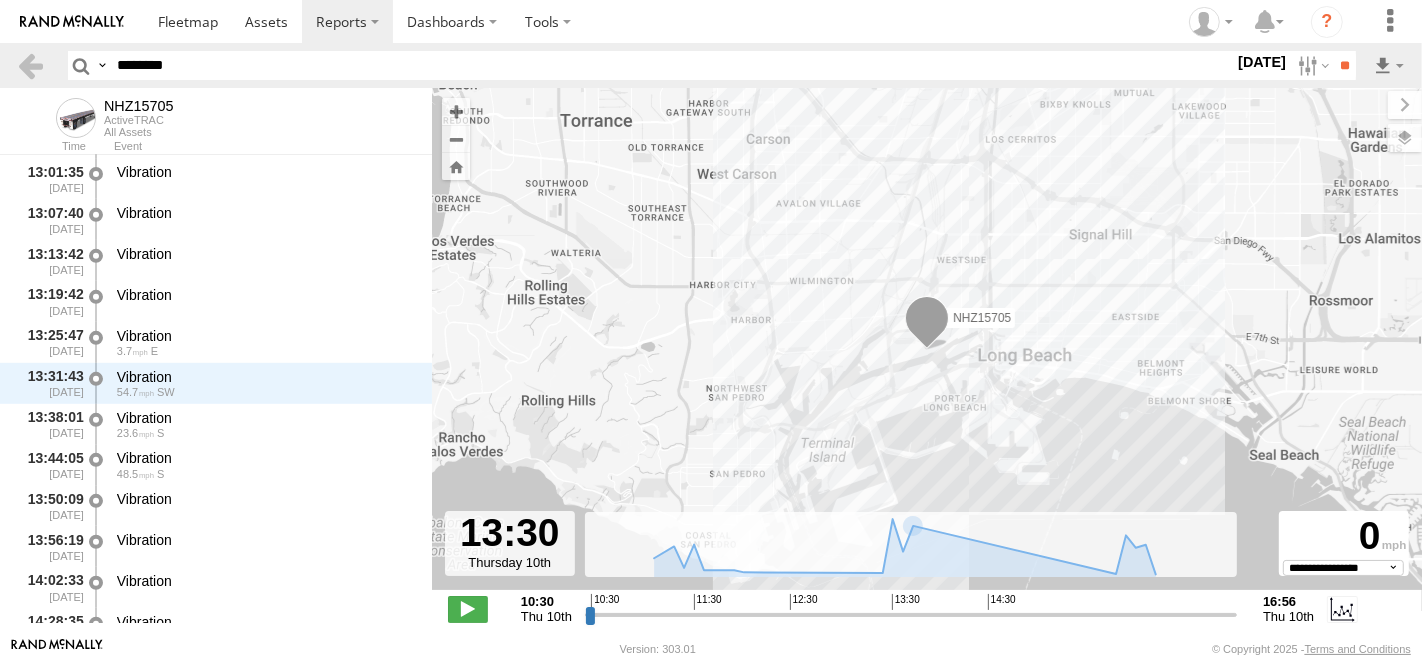 scroll, scrollTop: 759, scrollLeft: 0, axis: vertical 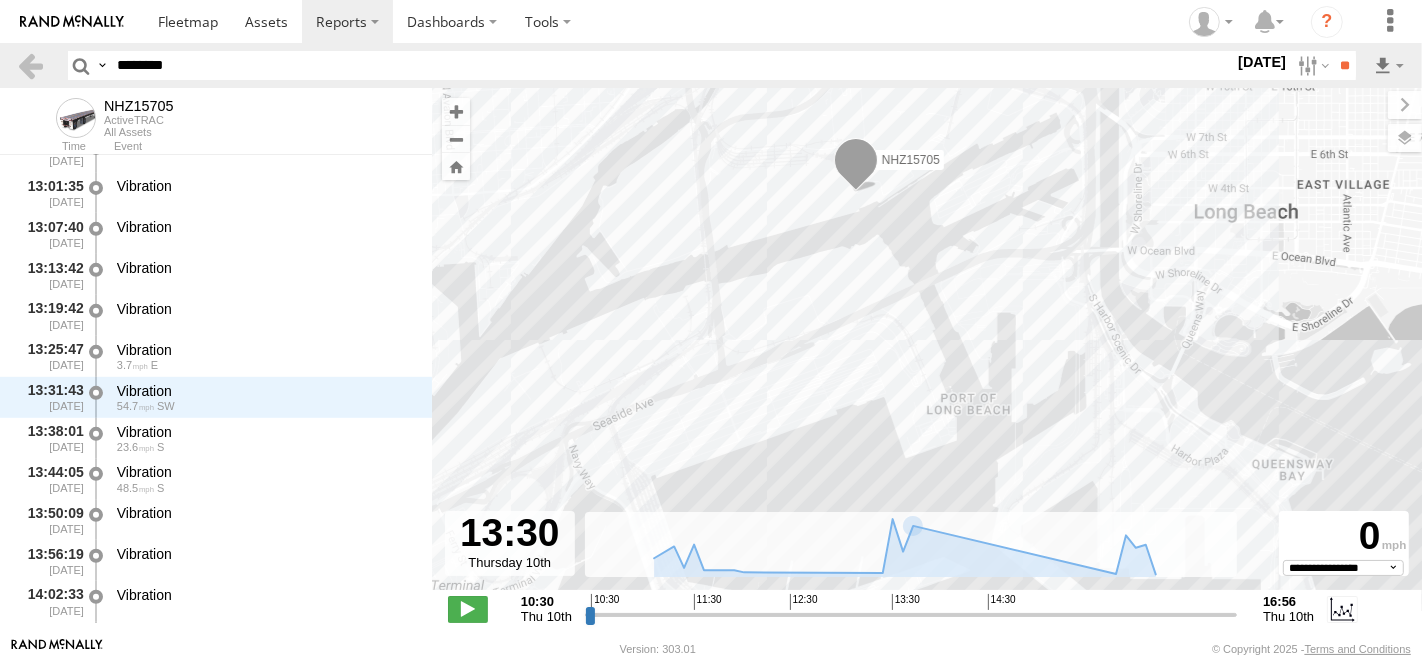 drag, startPoint x: 1220, startPoint y: 213, endPoint x: 1232, endPoint y: 222, distance: 15 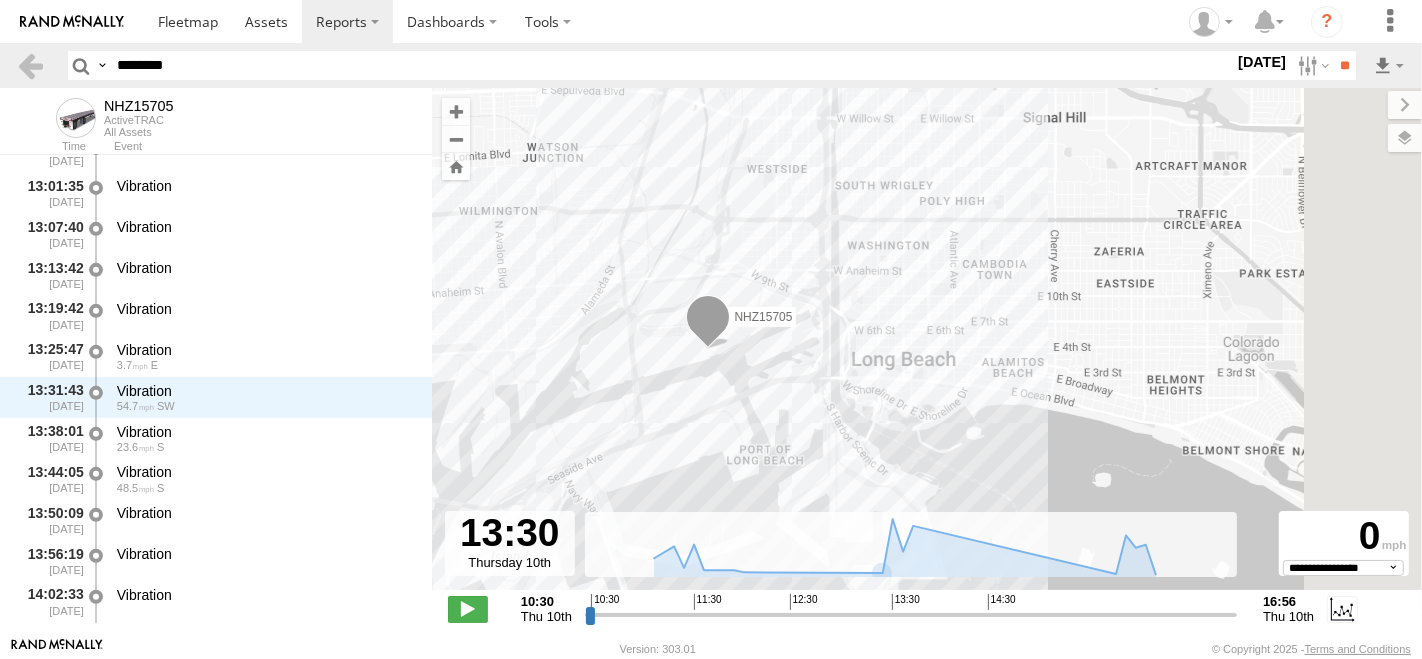 drag, startPoint x: 1058, startPoint y: 184, endPoint x: 806, endPoint y: 344, distance: 298.50293 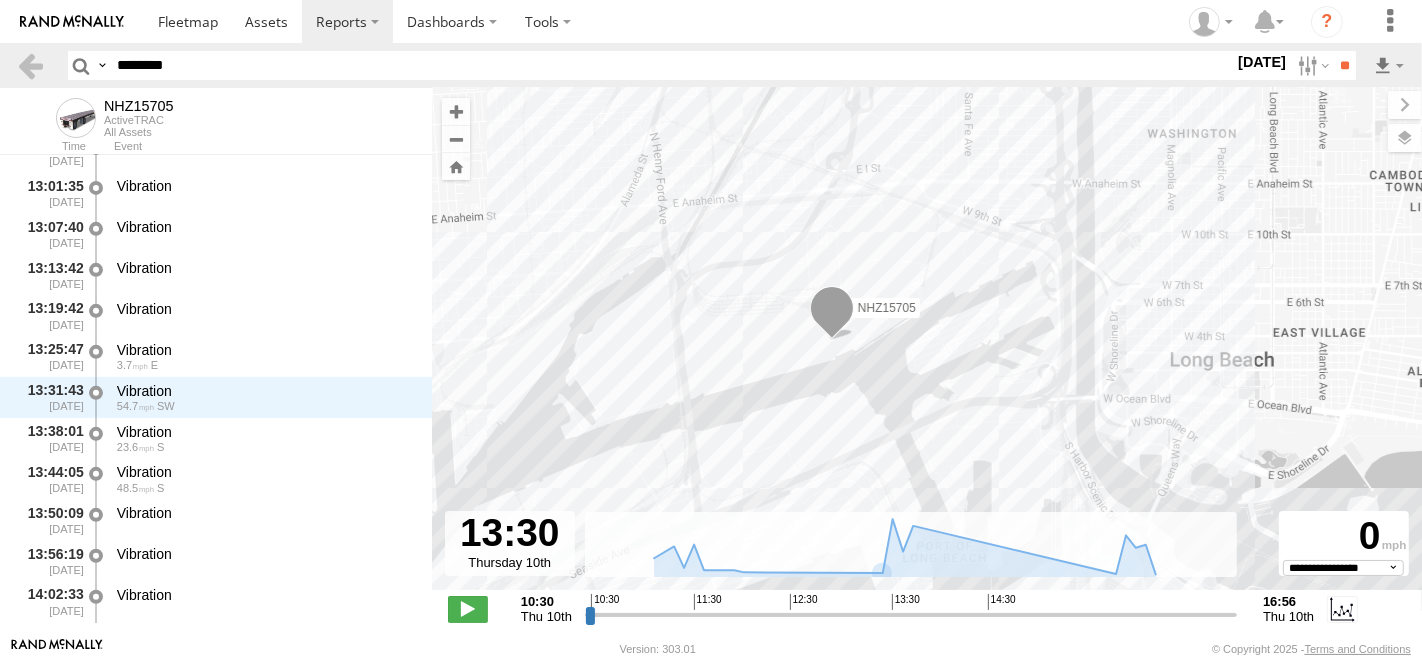 drag, startPoint x: 939, startPoint y: 337, endPoint x: 1140, endPoint y: 330, distance: 201.12186 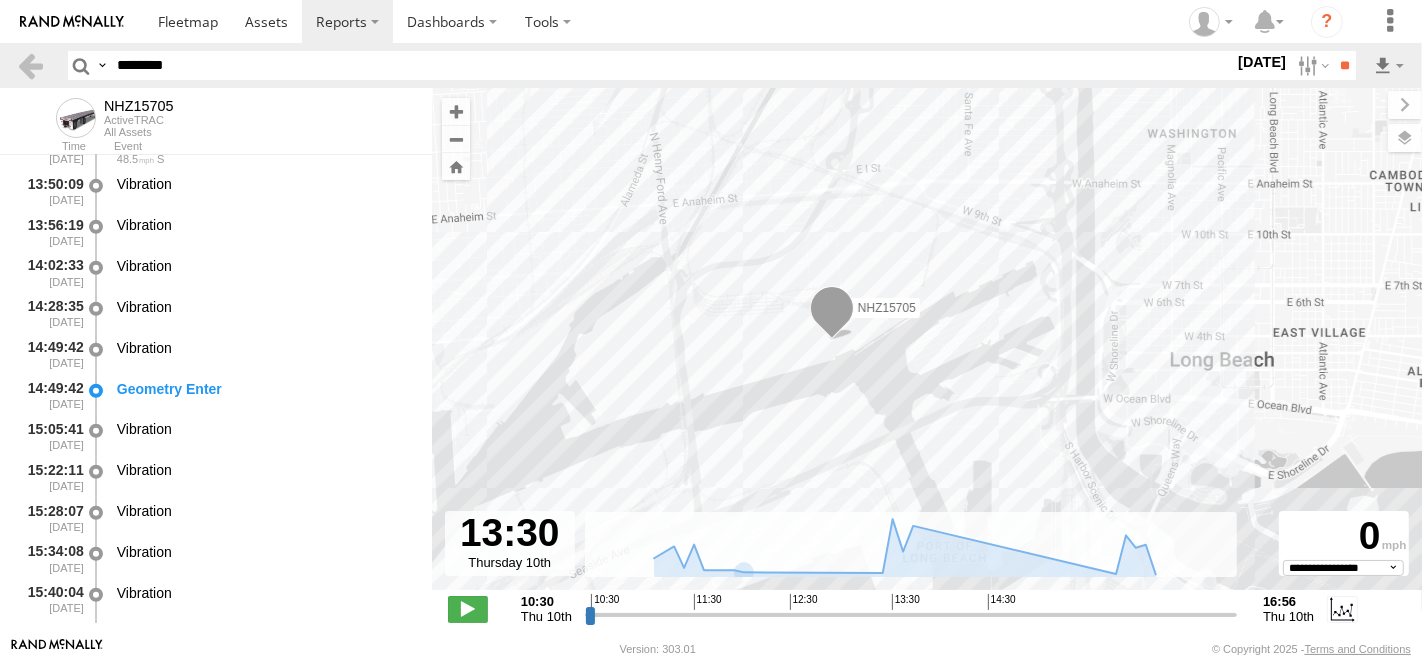 scroll, scrollTop: 1092, scrollLeft: 0, axis: vertical 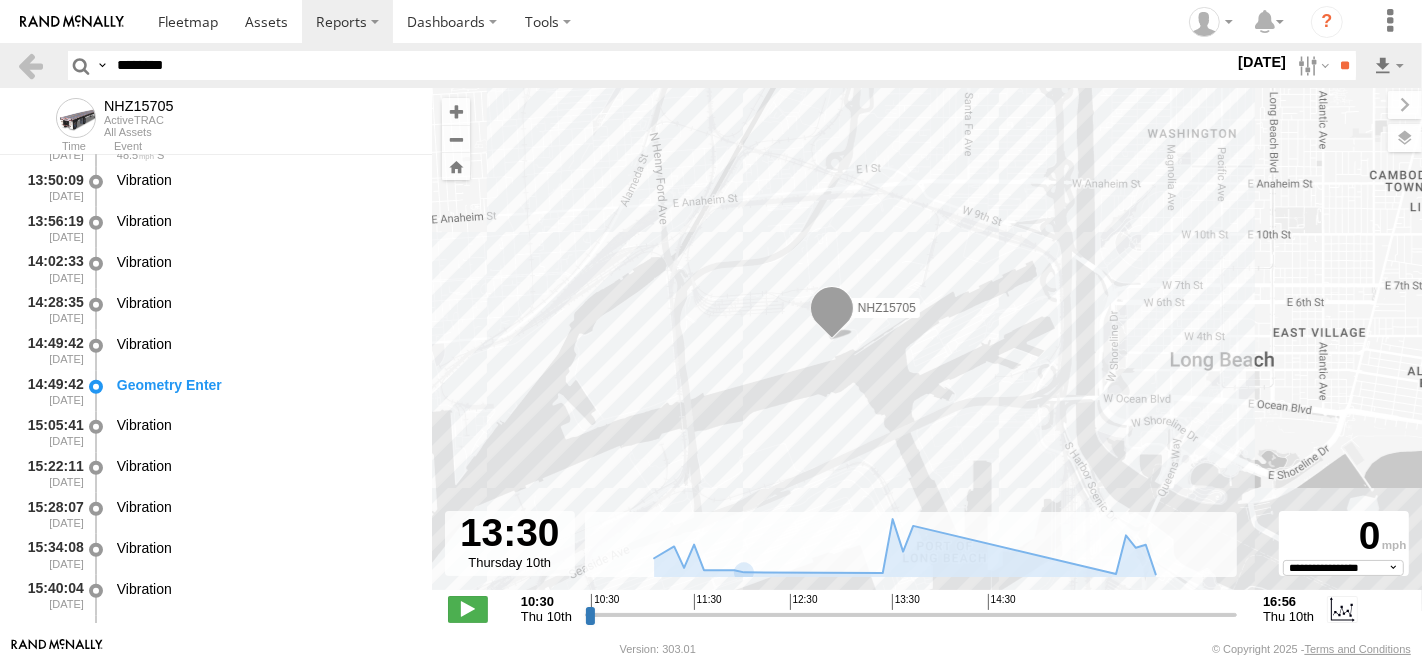 click on "Geometry Enter" at bounding box center [265, 385] 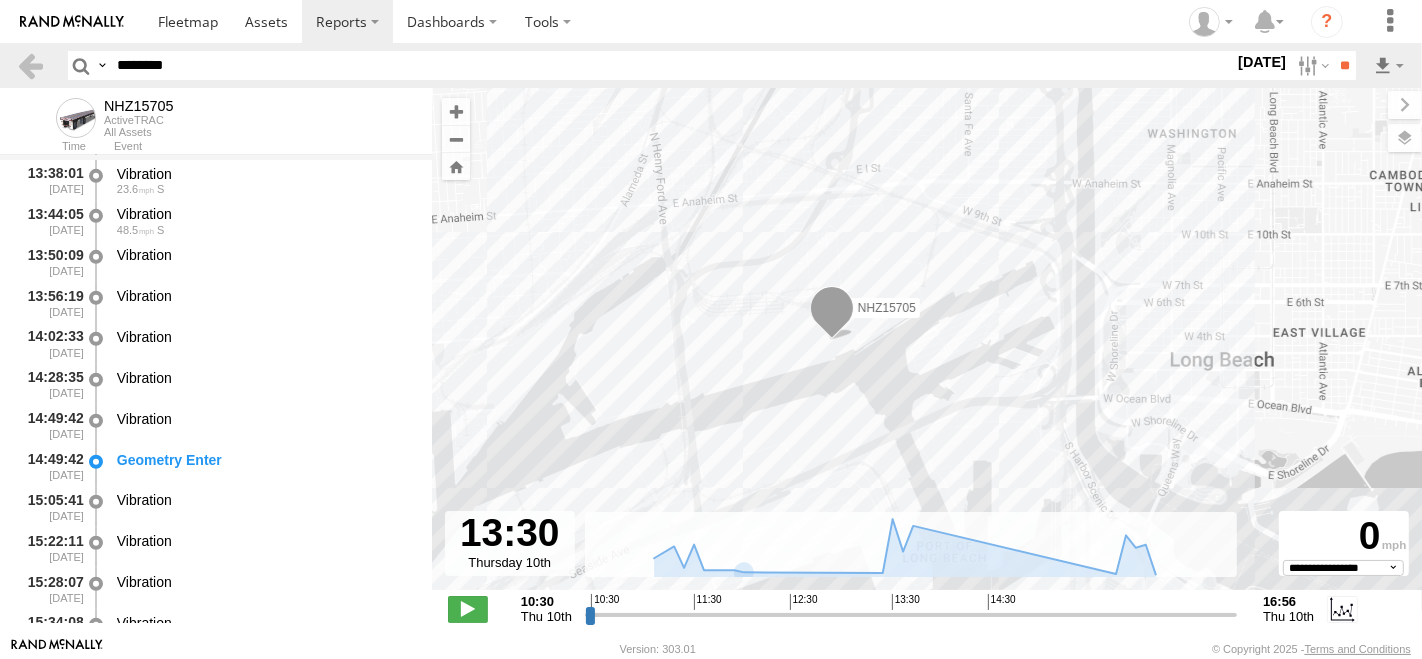 scroll, scrollTop: 981, scrollLeft: 0, axis: vertical 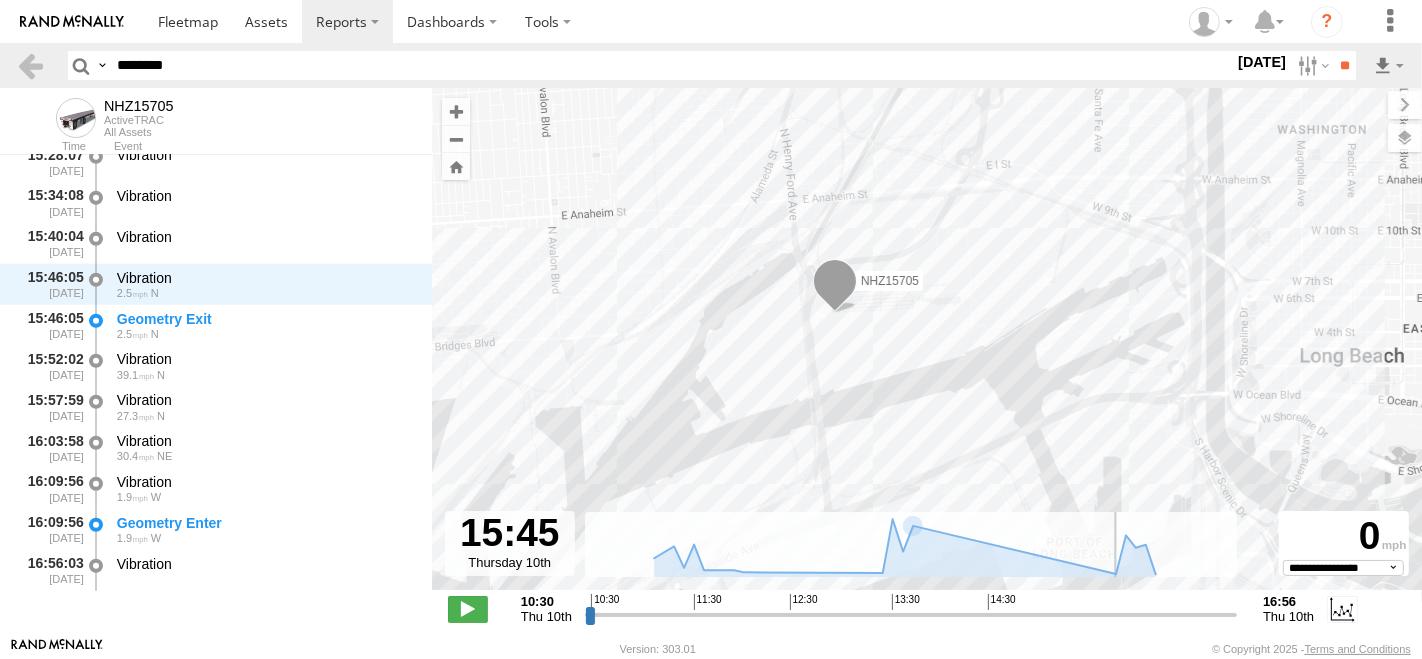 drag, startPoint x: 892, startPoint y: 614, endPoint x: 1114, endPoint y: 647, distance: 224.4393 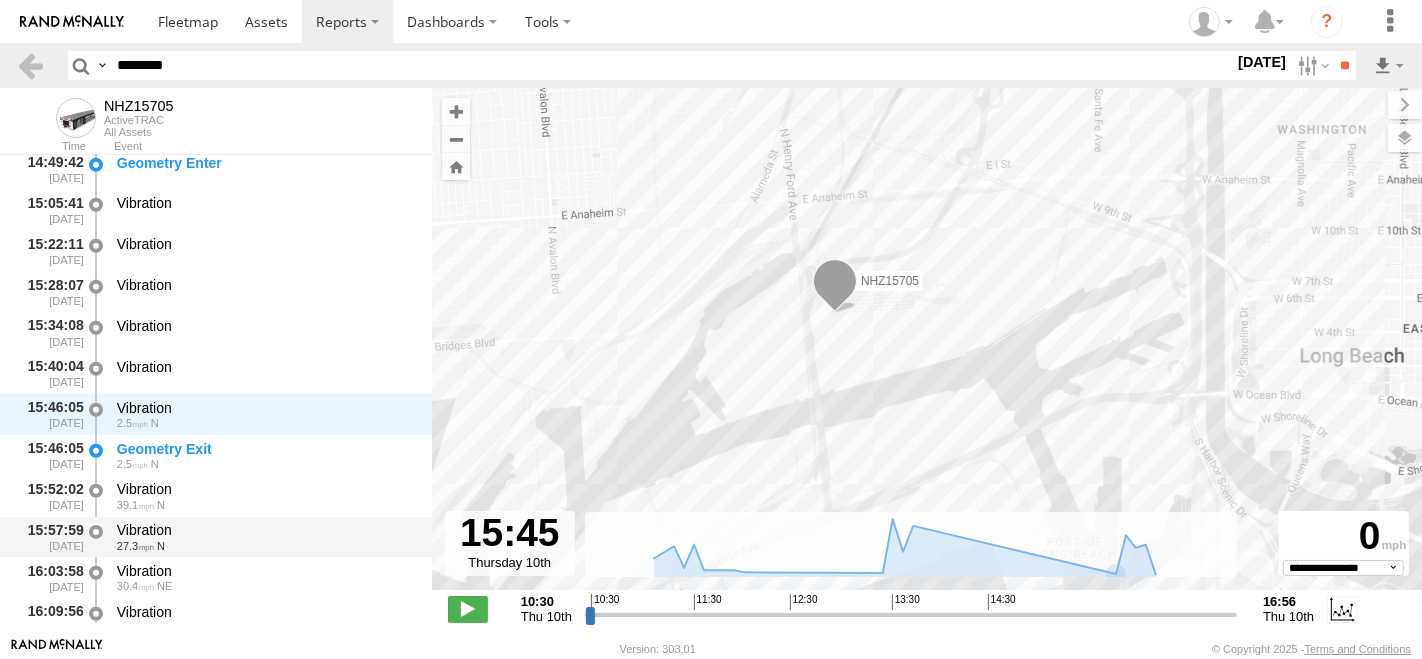 scroll, scrollTop: 1334, scrollLeft: 0, axis: vertical 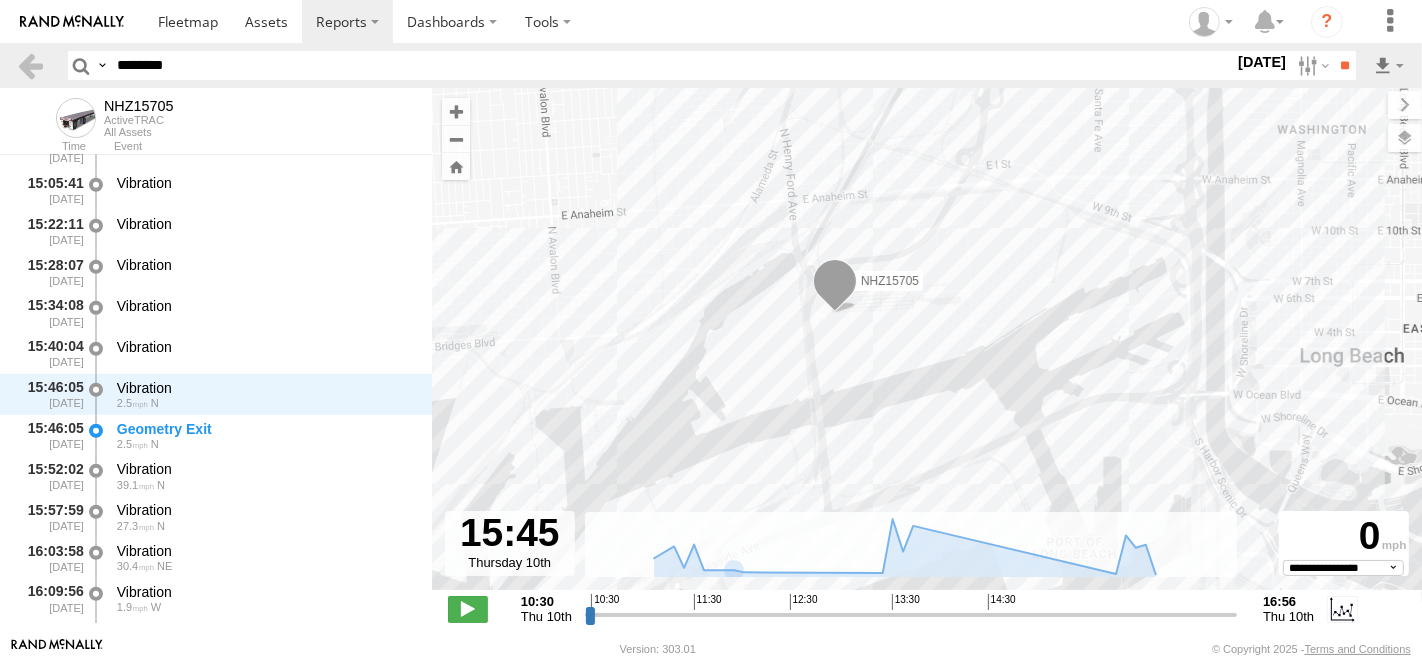 click on "********" at bounding box center (671, 65) 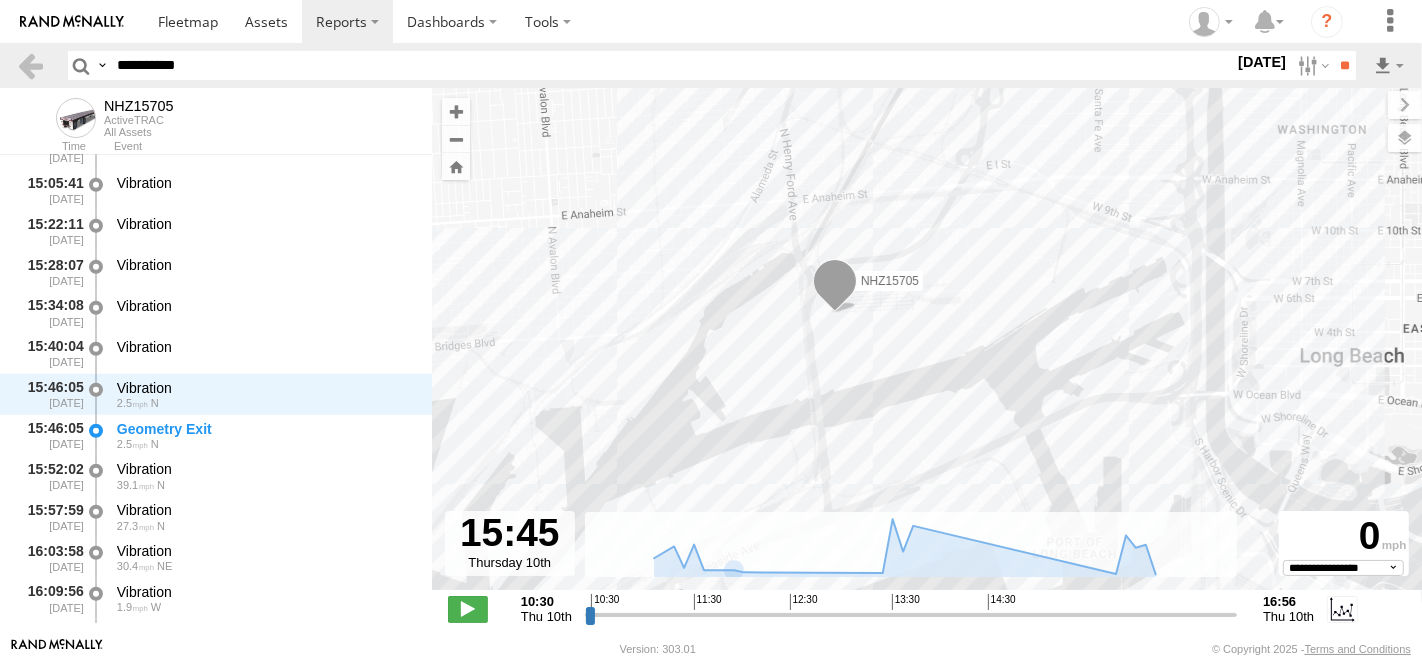 type on "**********" 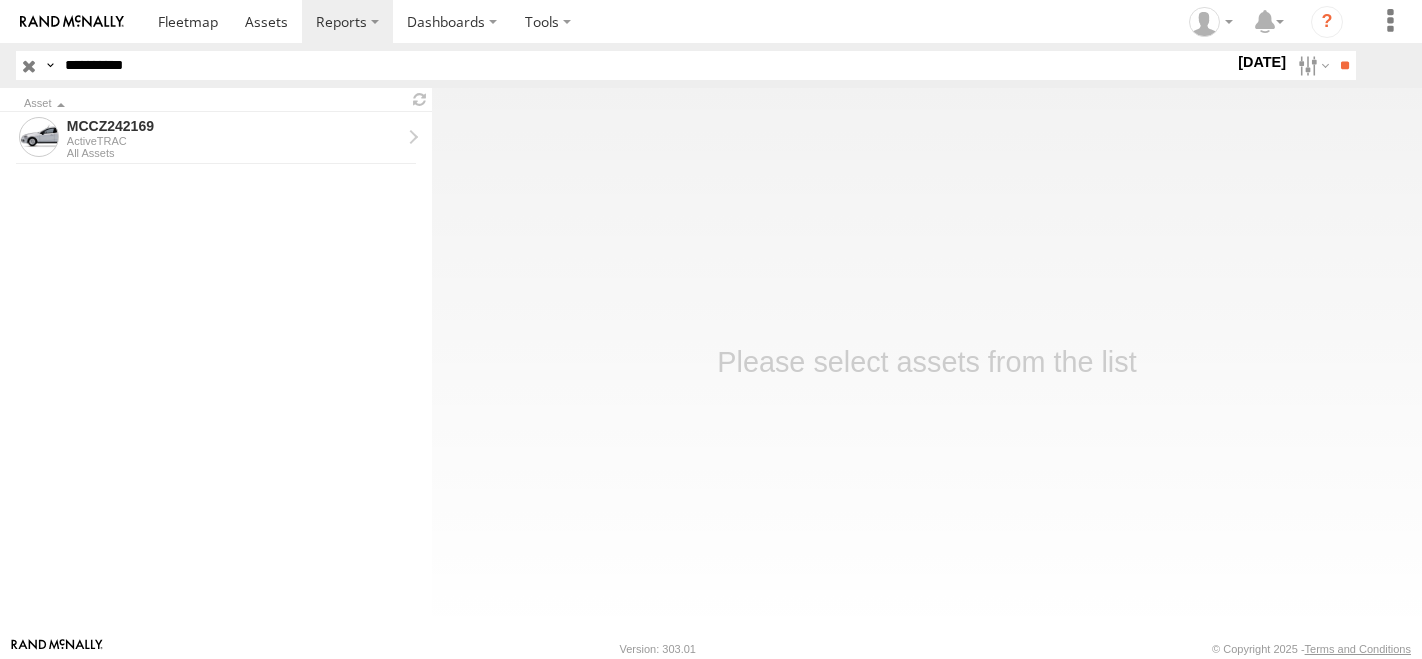 scroll, scrollTop: 0, scrollLeft: 0, axis: both 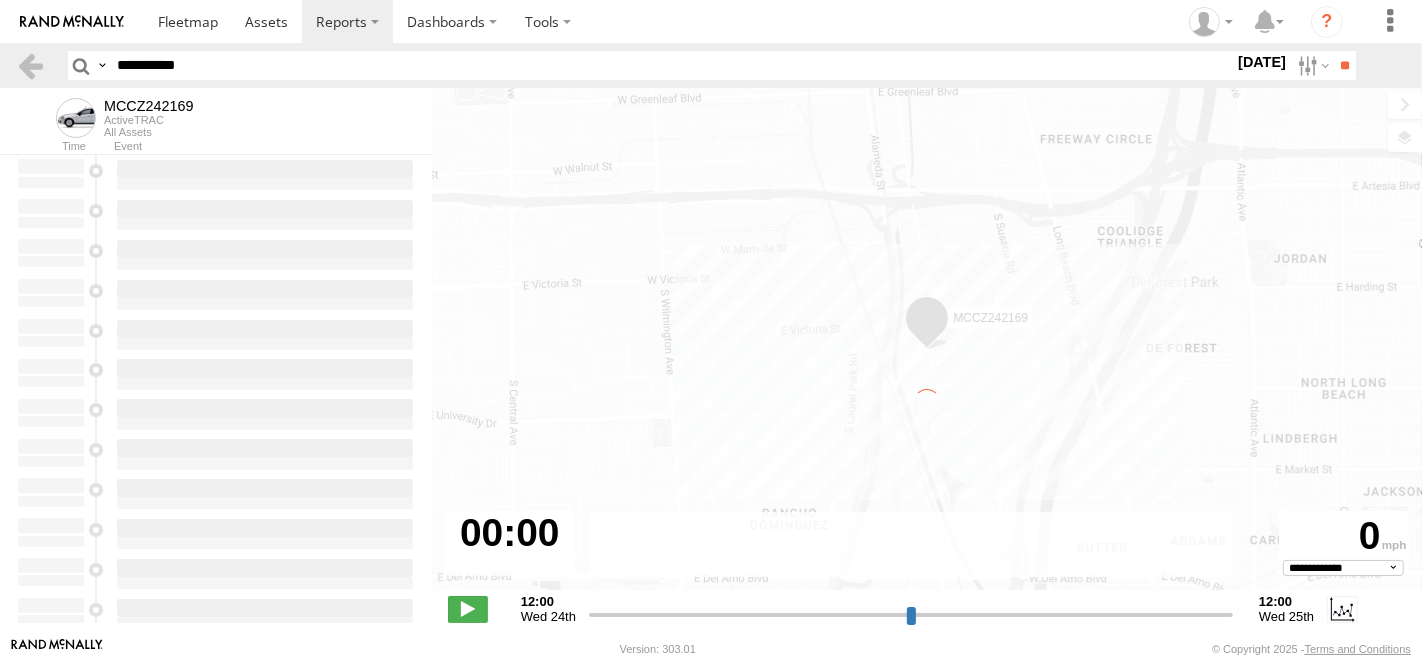type on "**********" 